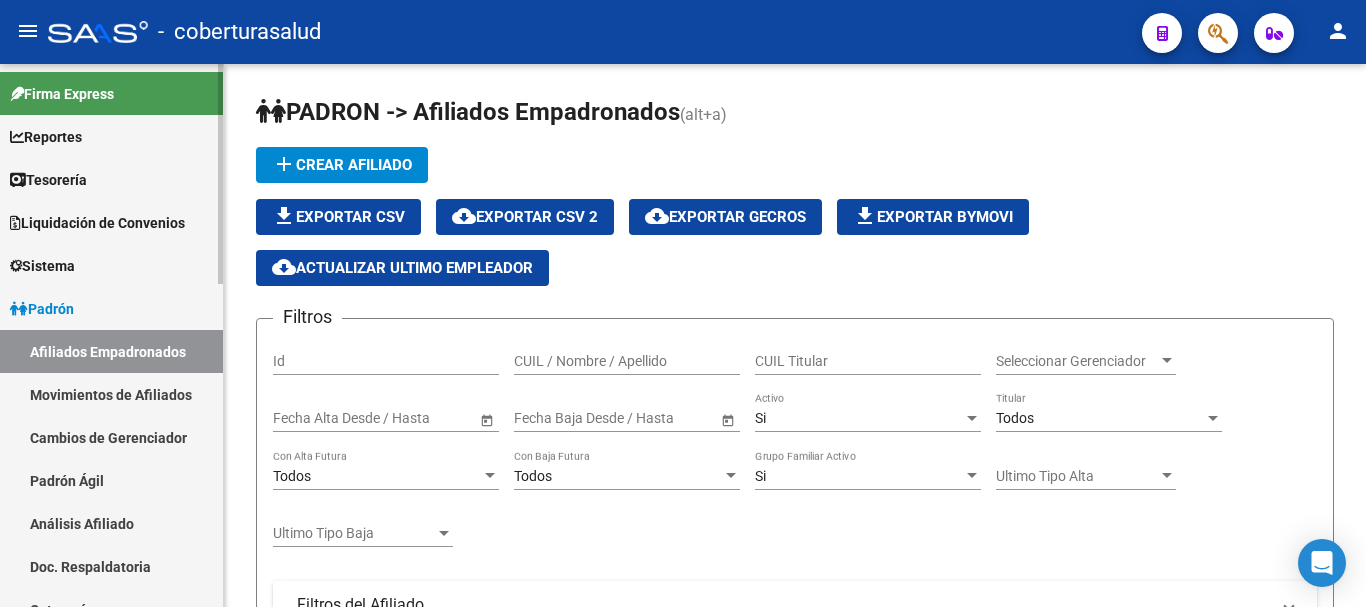 scroll, scrollTop: 0, scrollLeft: 0, axis: both 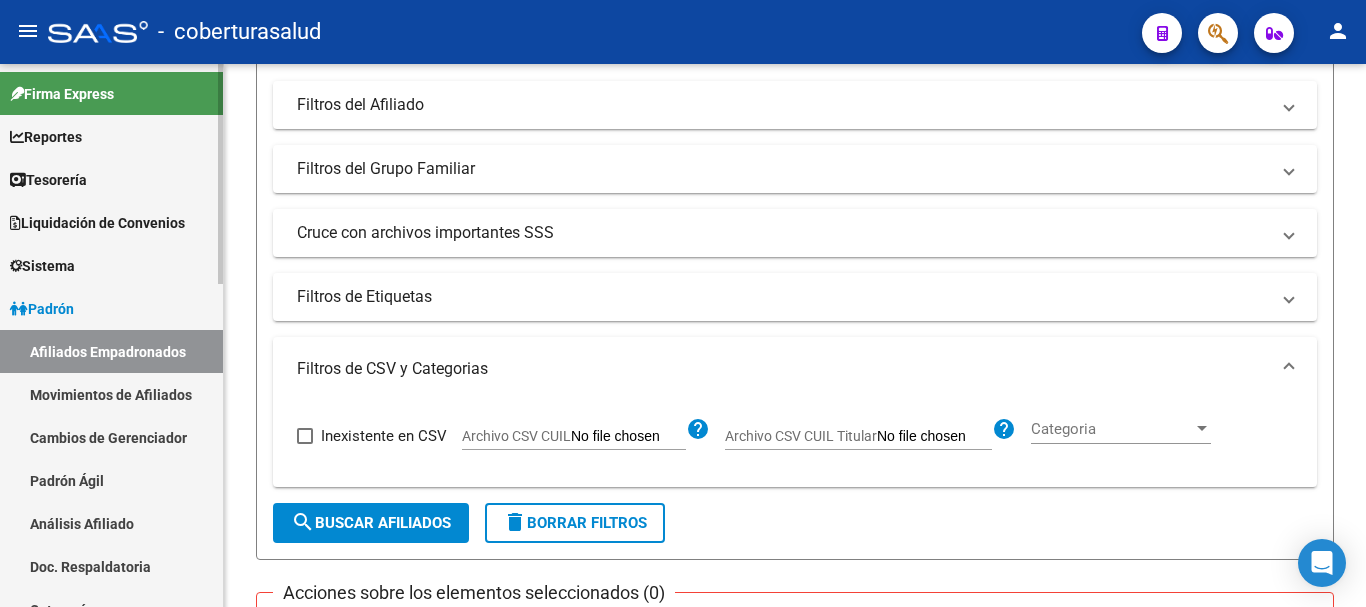 click on "Padrón" at bounding box center (111, 308) 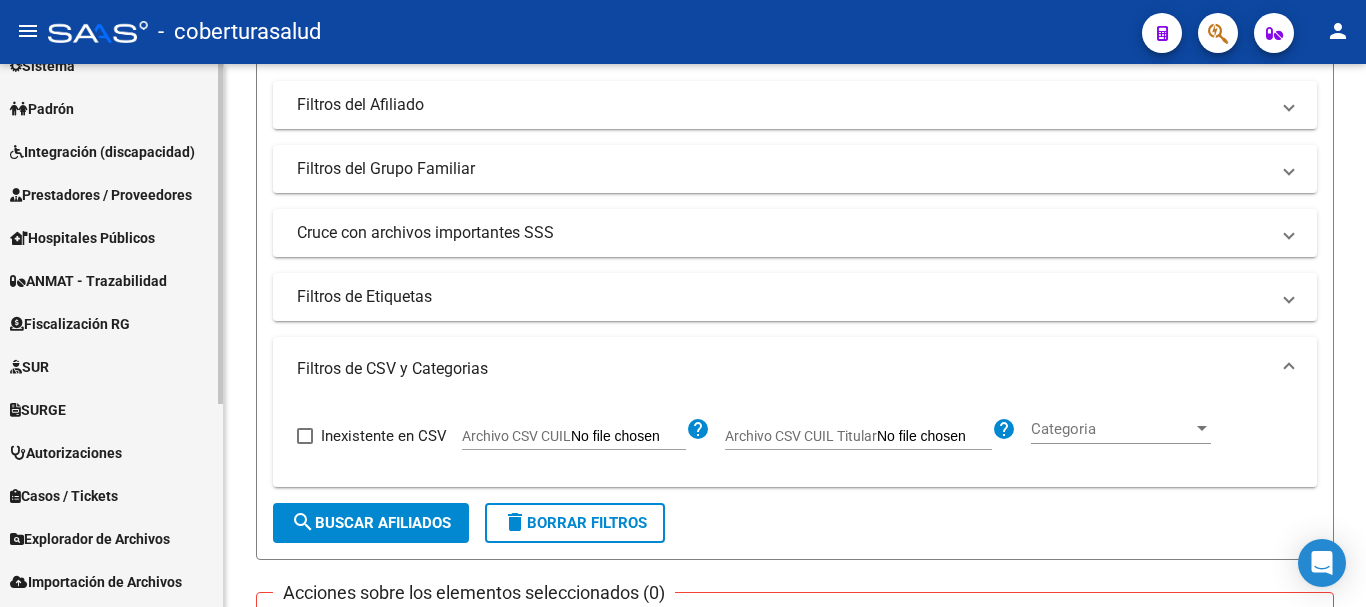 scroll, scrollTop: 300, scrollLeft: 0, axis: vertical 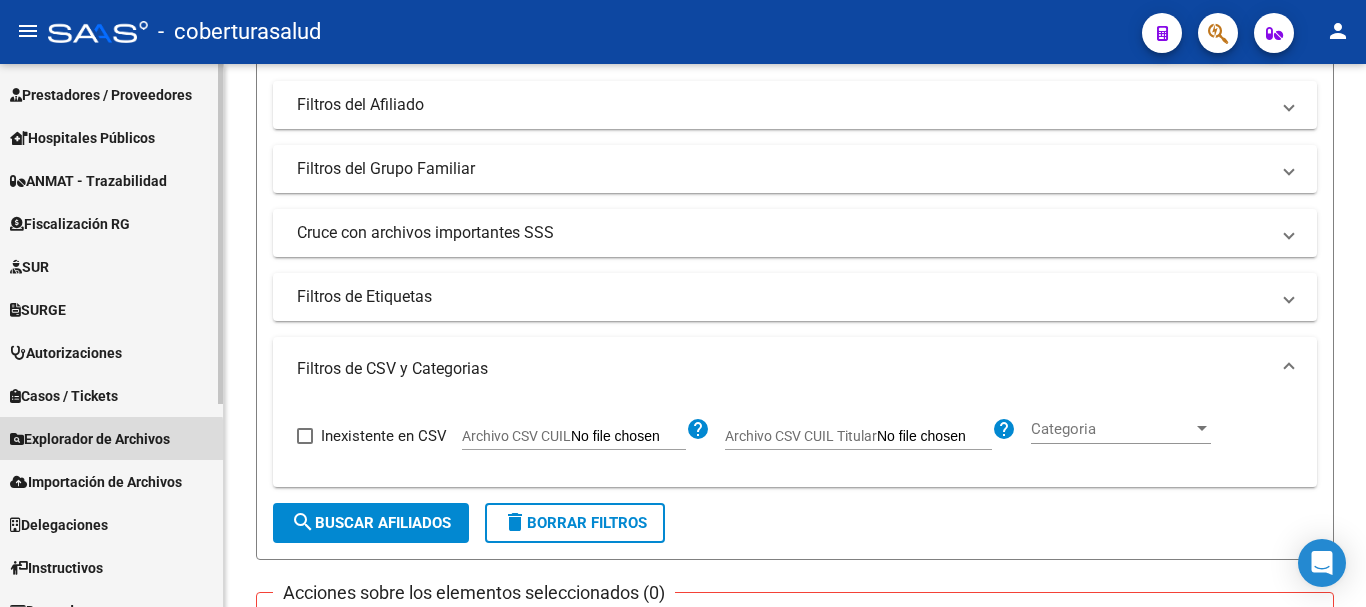 click on "Explorador de Archivos" at bounding box center (90, 439) 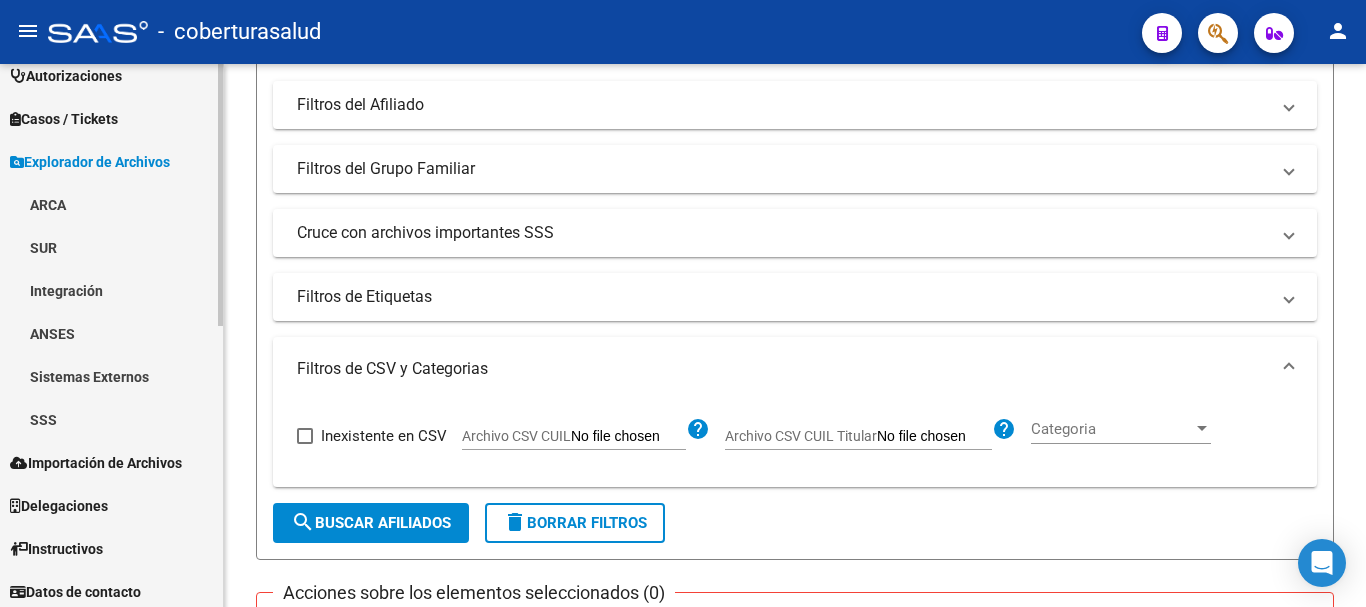 scroll, scrollTop: 583, scrollLeft: 0, axis: vertical 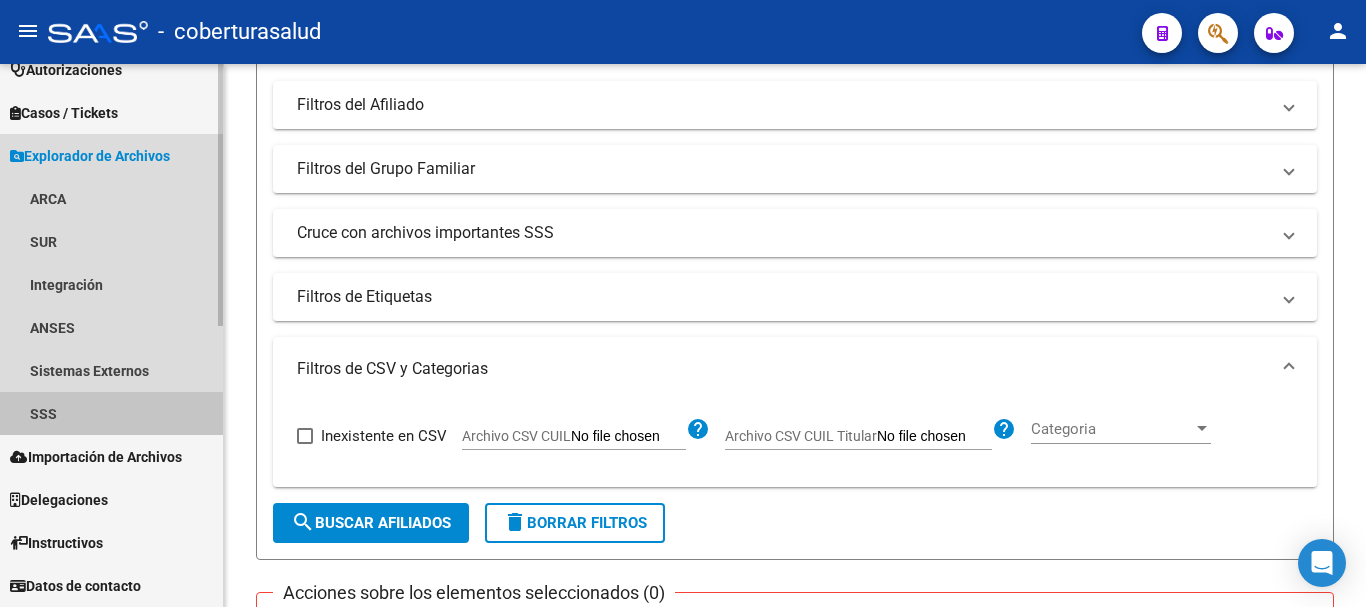 click on "SSS" at bounding box center [111, 413] 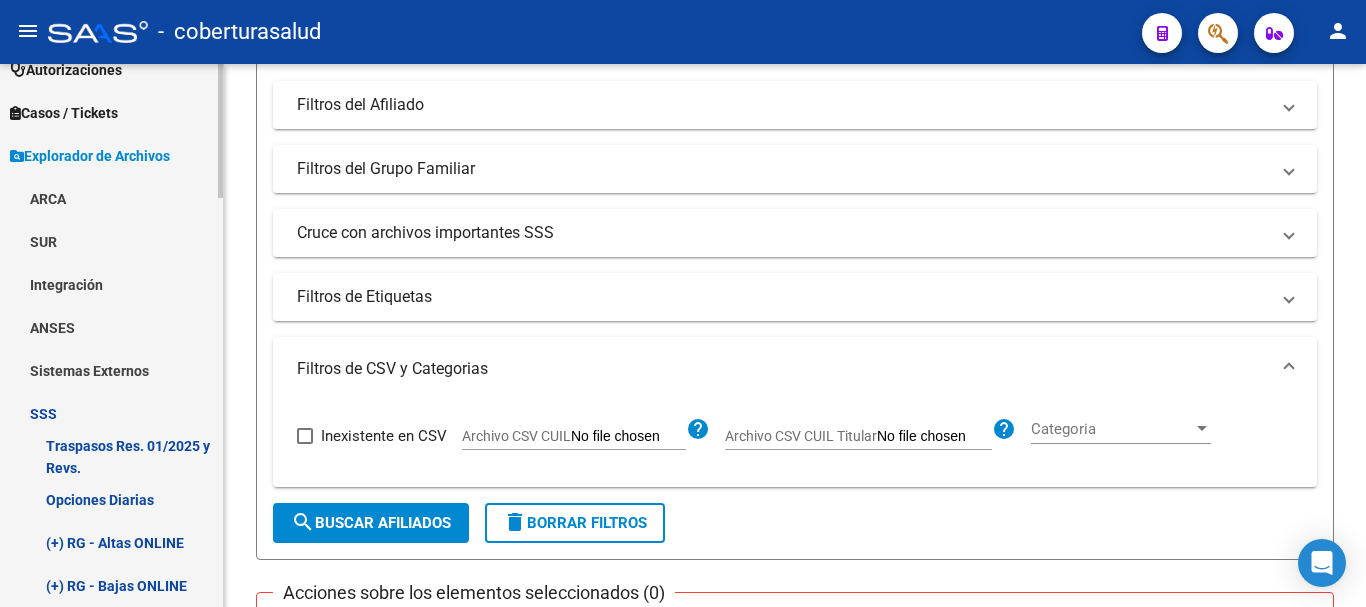 scroll, scrollTop: 683, scrollLeft: 0, axis: vertical 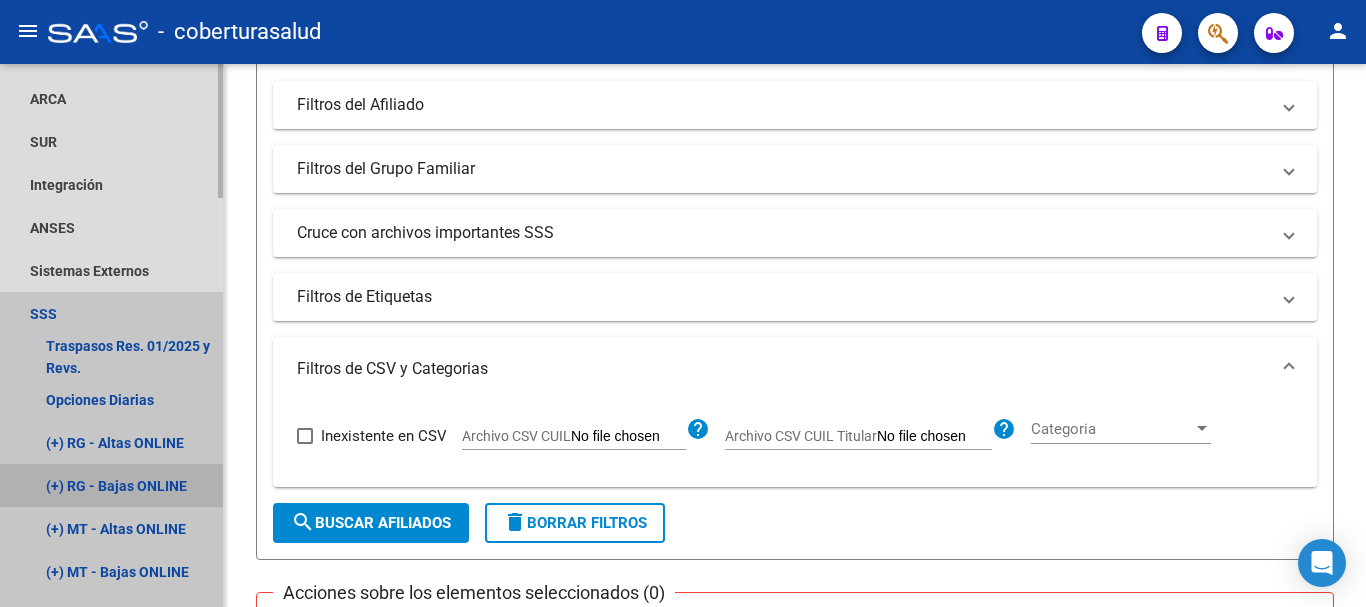click on "(+) RG - Bajas ONLINE" at bounding box center [111, 485] 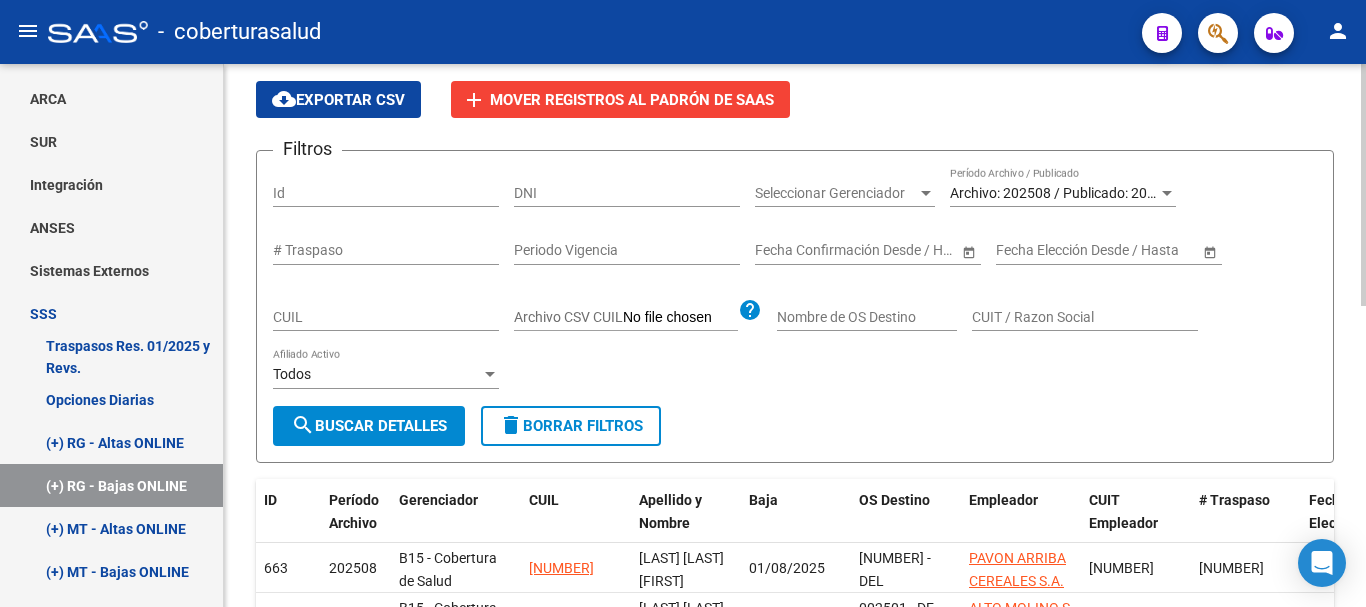 scroll, scrollTop: 200, scrollLeft: 0, axis: vertical 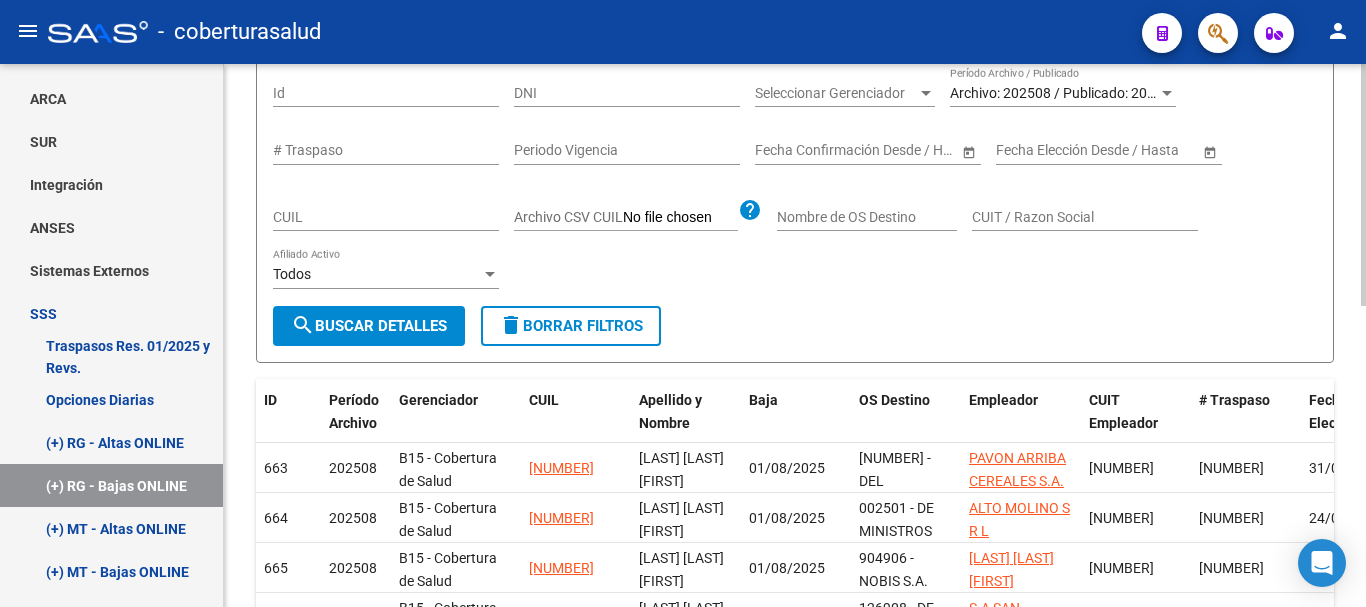 click on "Todos Afiliado Activo" 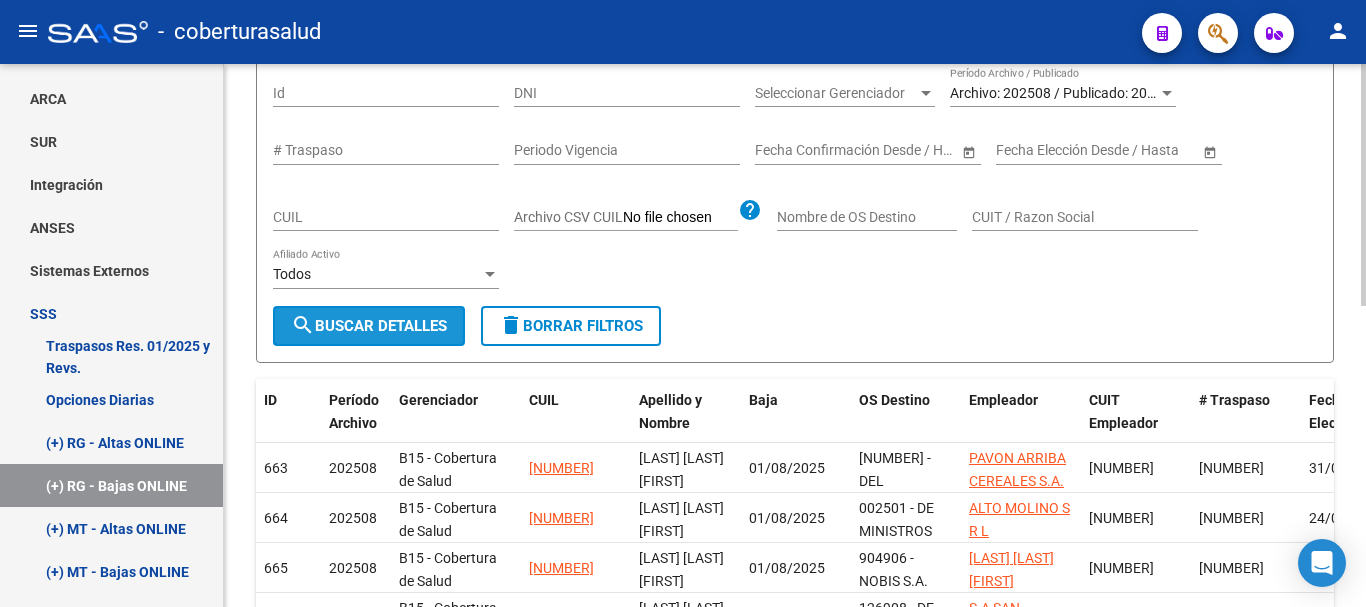 click on "search  Buscar Detalles" 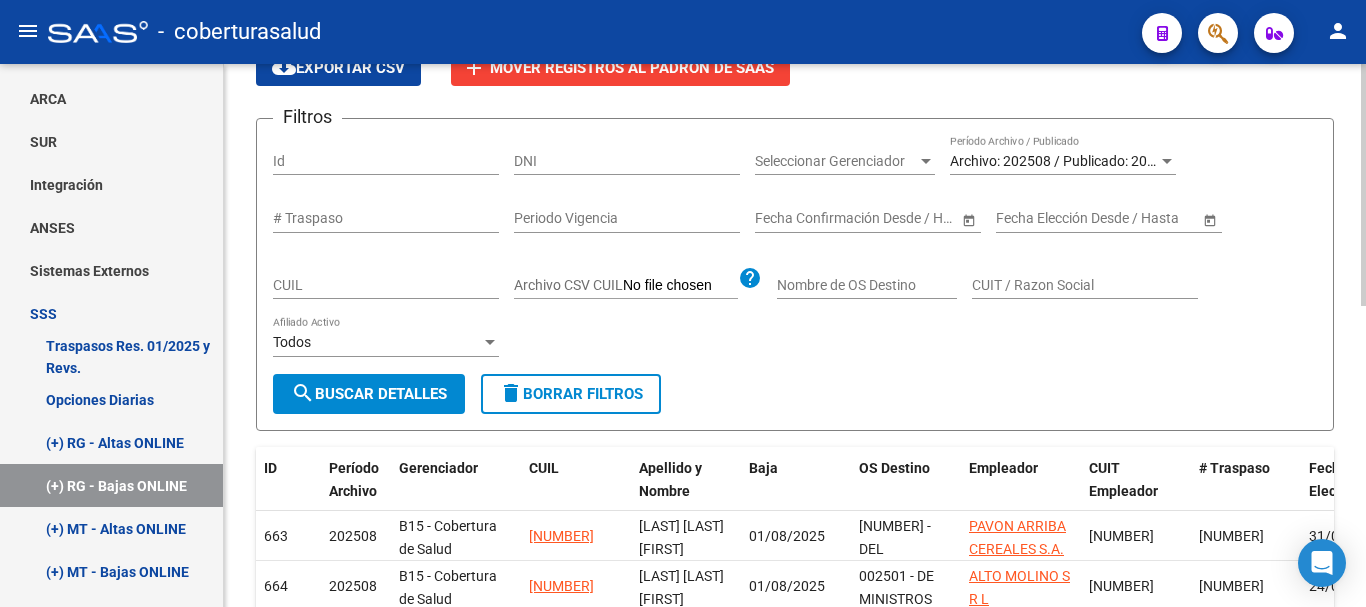 scroll, scrollTop: 0, scrollLeft: 0, axis: both 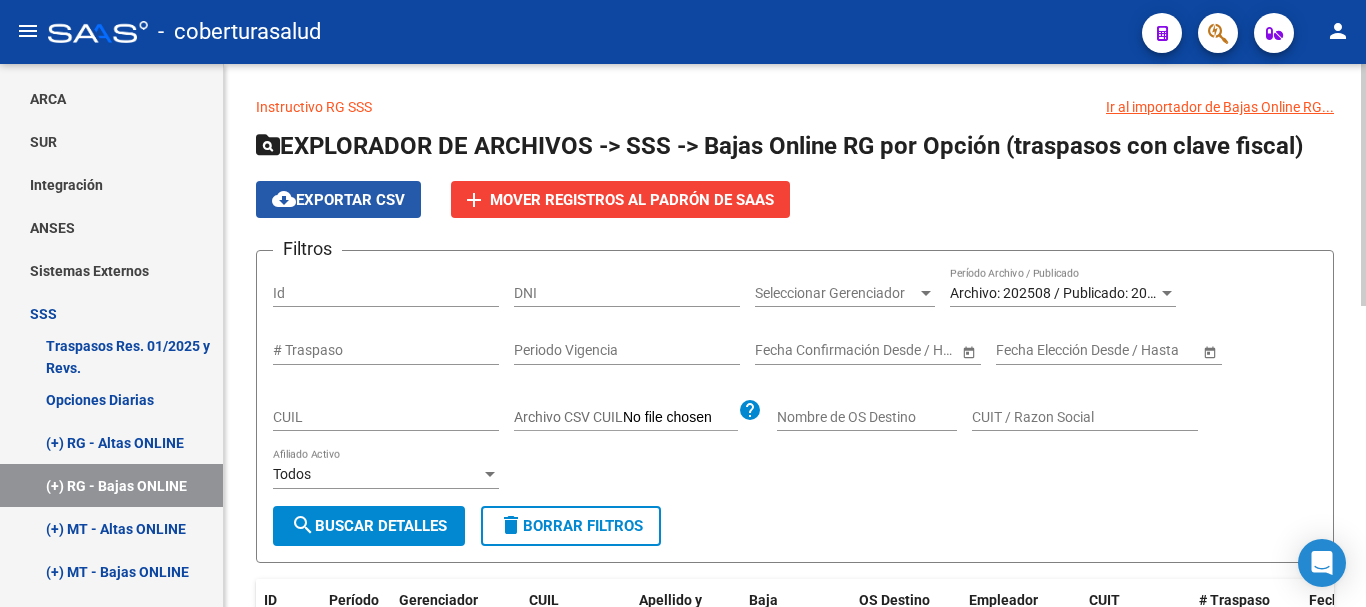 click on "cloud_download  Exportar CSV" 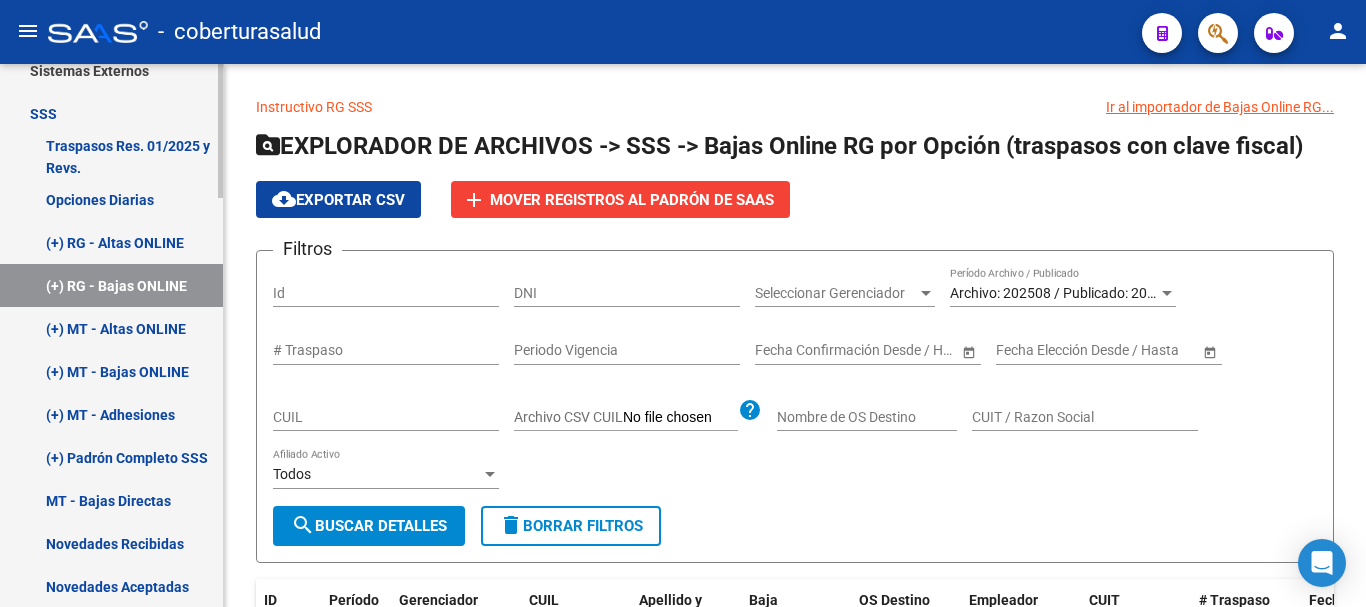 scroll, scrollTop: 983, scrollLeft: 0, axis: vertical 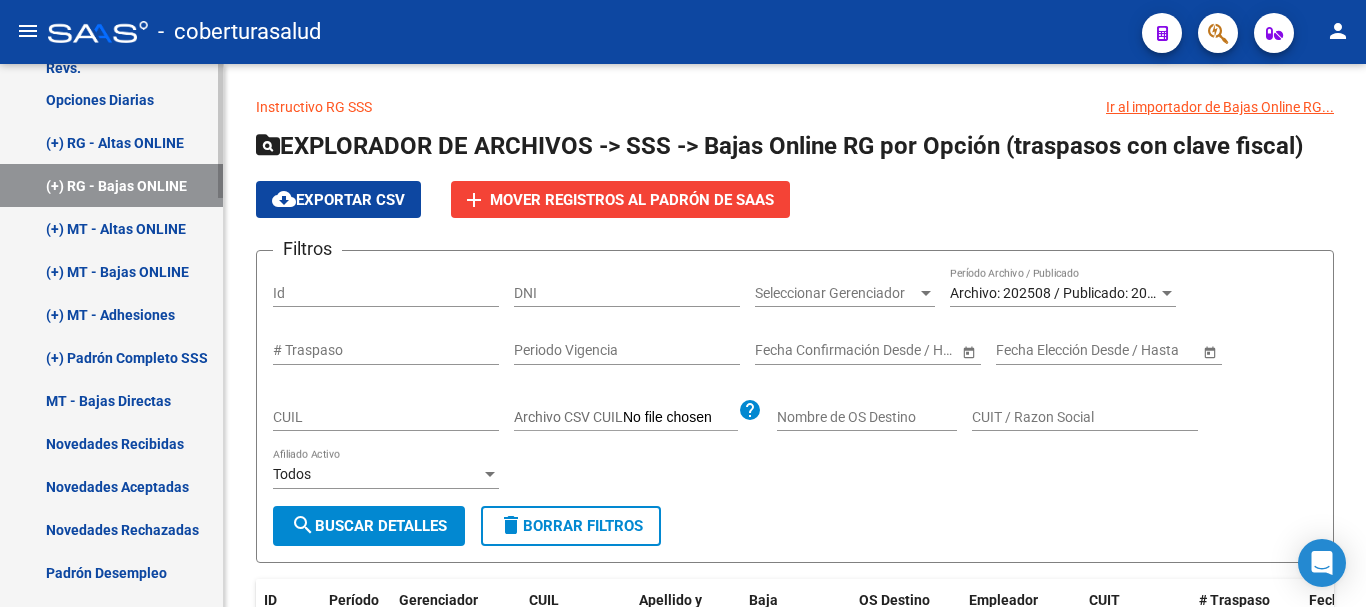 click on "(+) Padrón Completo SSS" at bounding box center [111, 357] 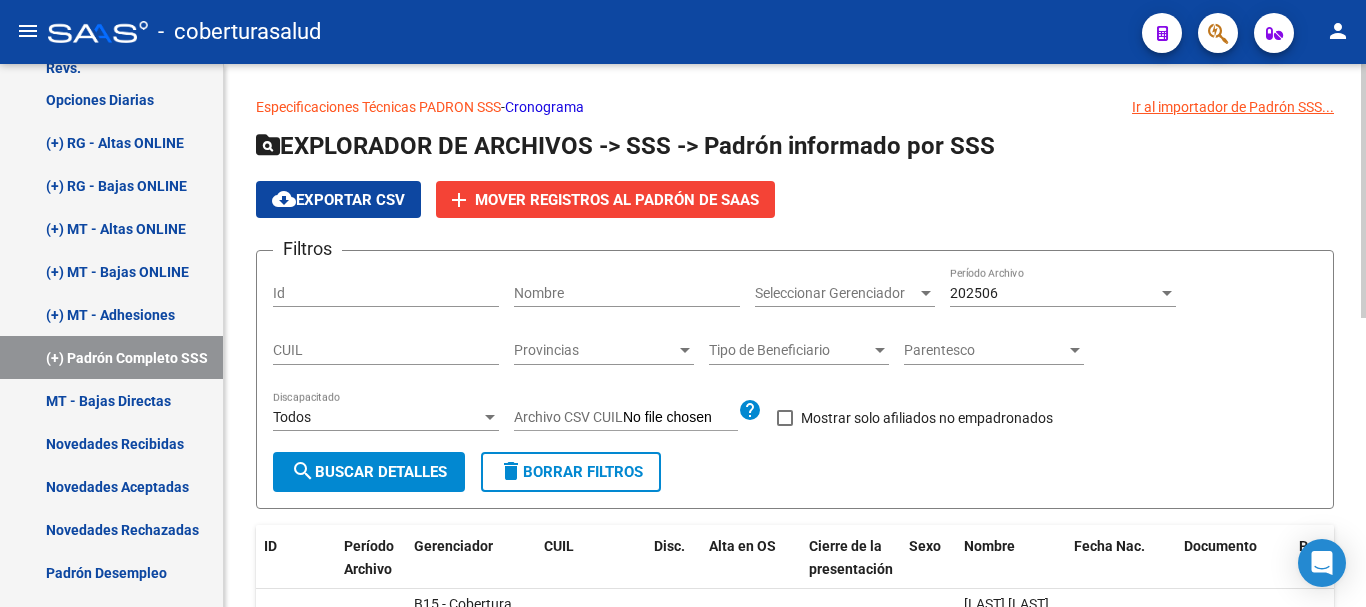 click on "202506" at bounding box center (1054, 293) 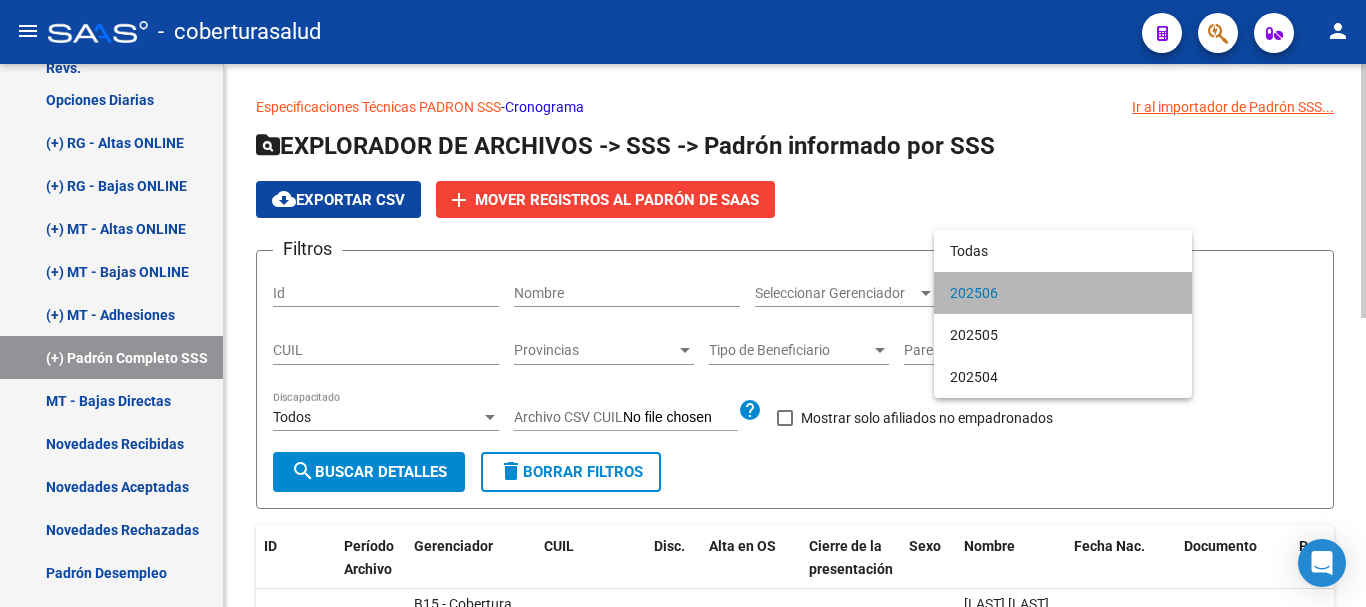 click on "202506" at bounding box center [1063, 293] 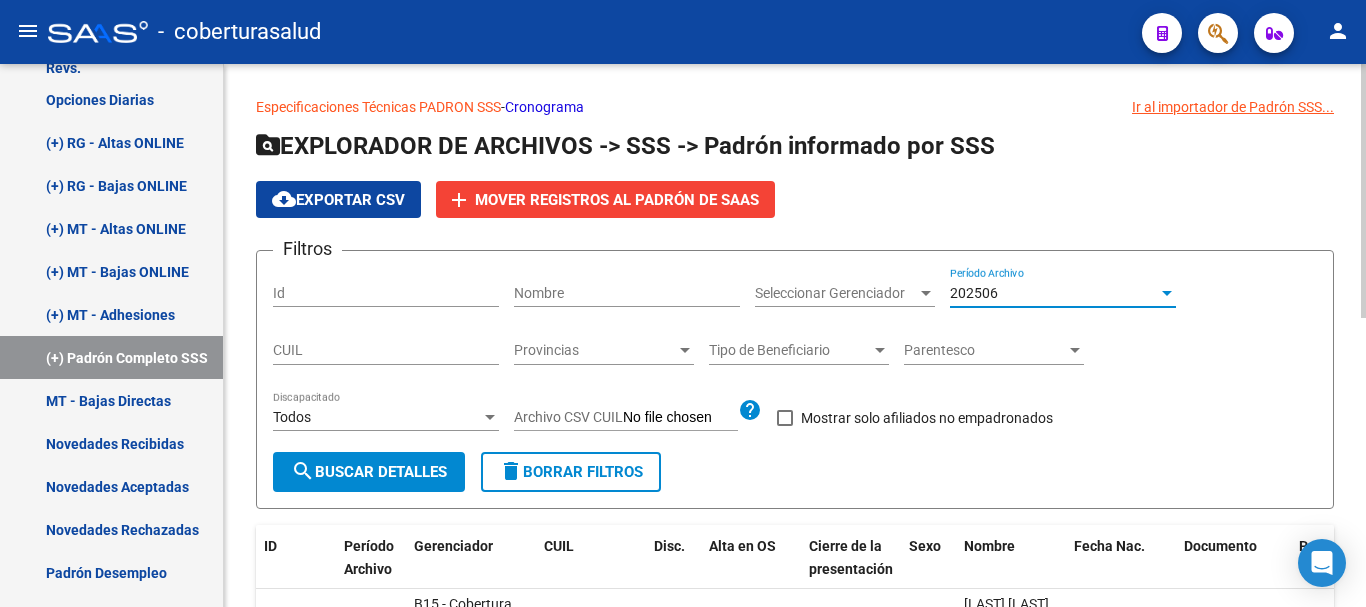 click on "search  Buscar Detalles" 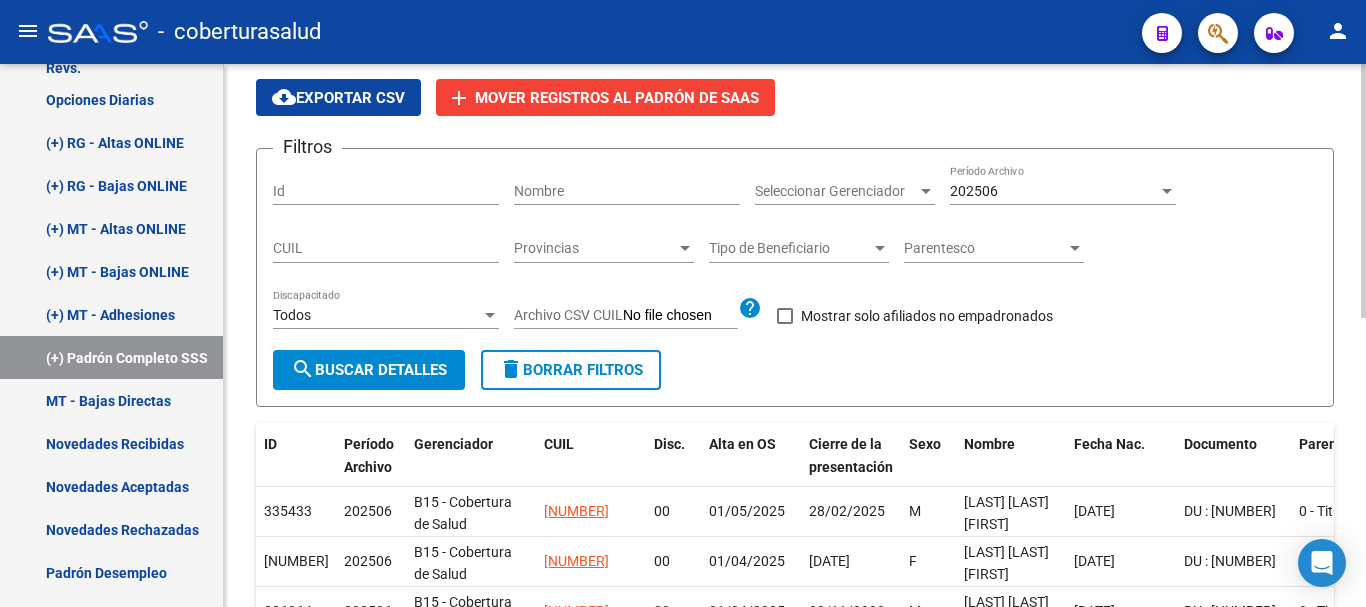 scroll, scrollTop: 0, scrollLeft: 0, axis: both 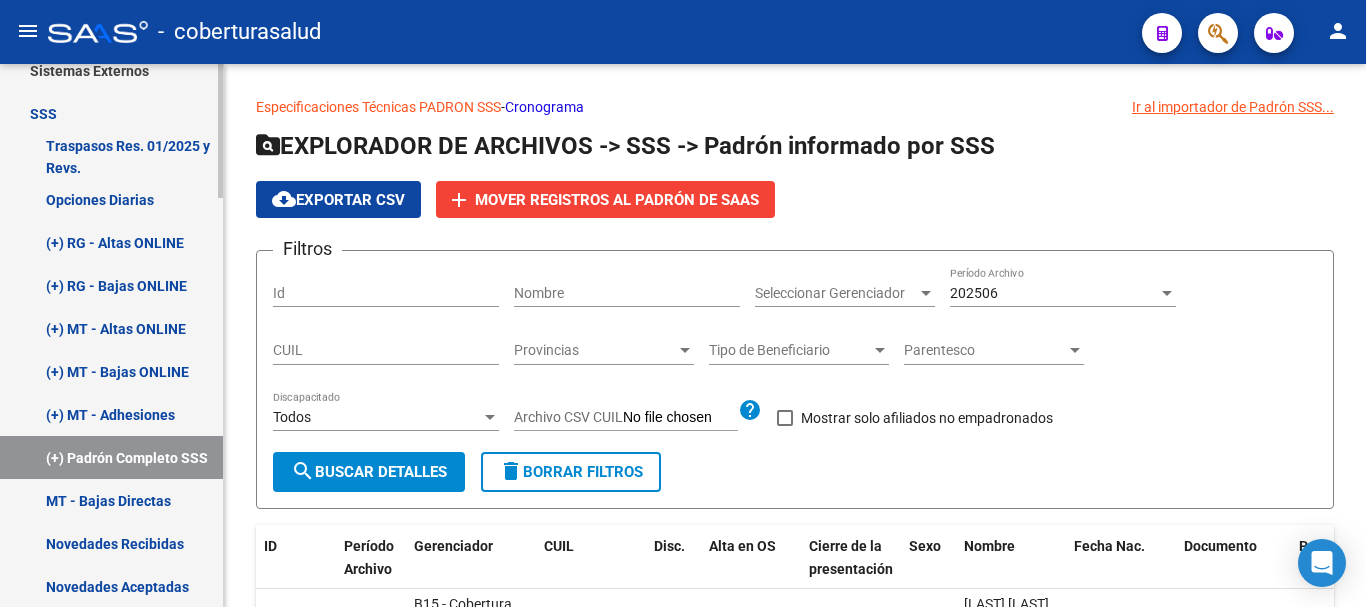 click on "(+) RG - Bajas ONLINE" at bounding box center [111, 285] 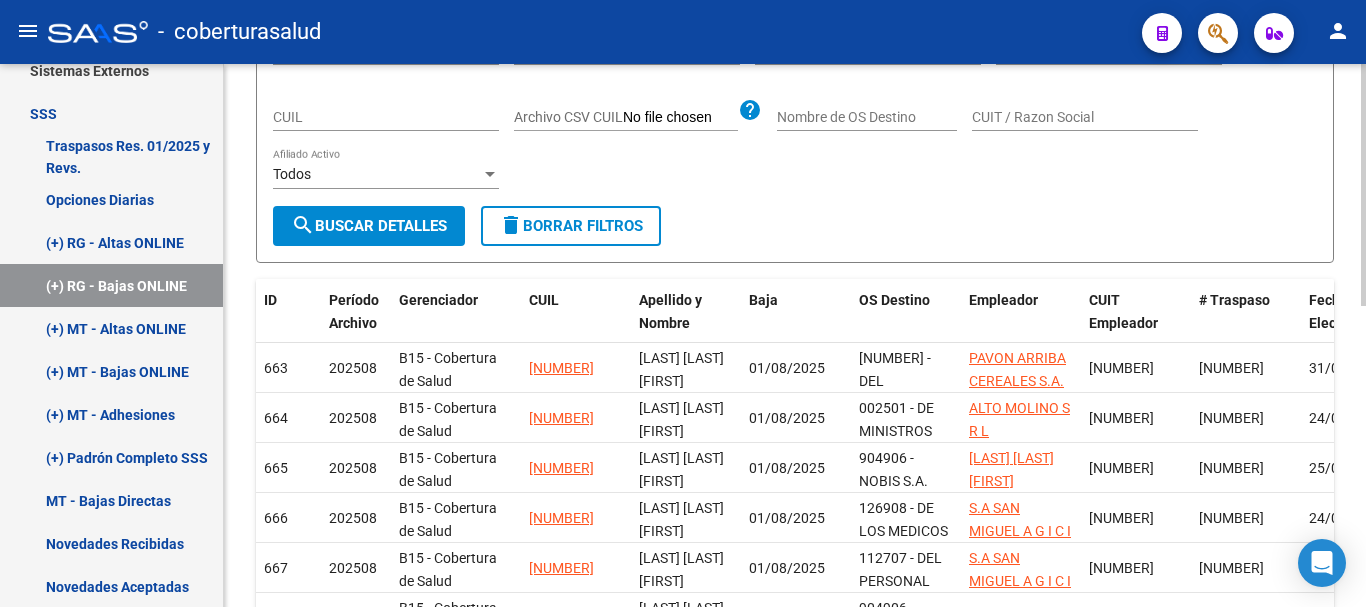 scroll, scrollTop: 0, scrollLeft: 0, axis: both 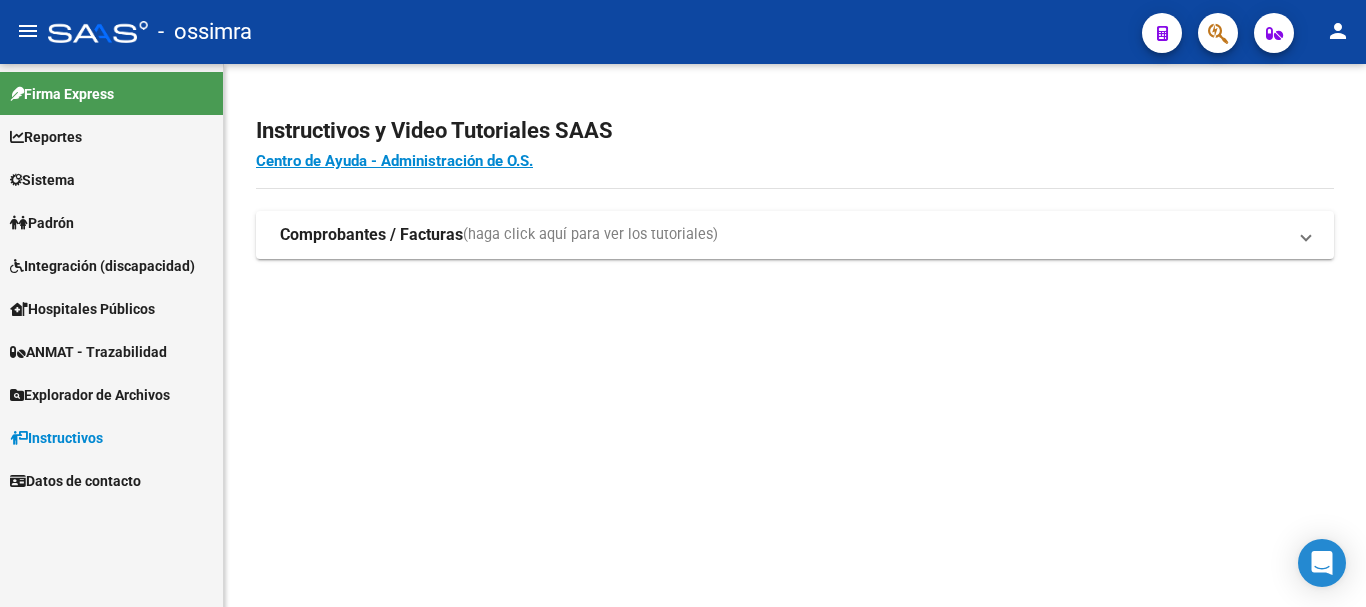 click on "Explorador de Archivos" at bounding box center (111, 394) 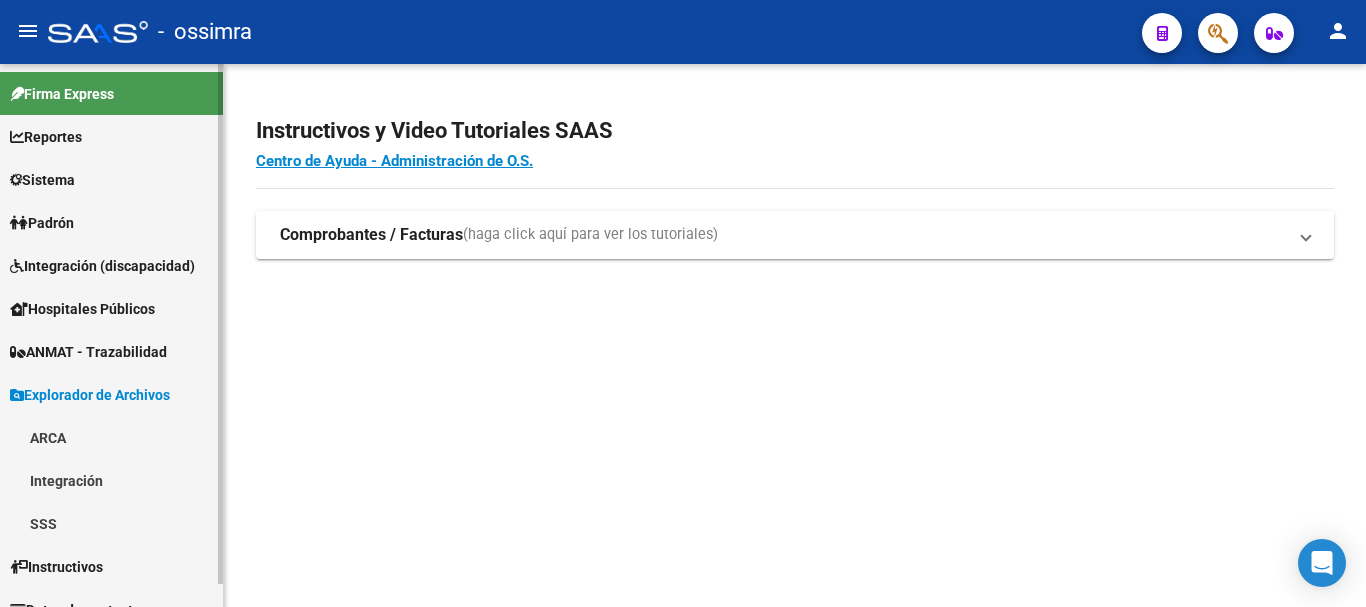 scroll, scrollTop: 24, scrollLeft: 0, axis: vertical 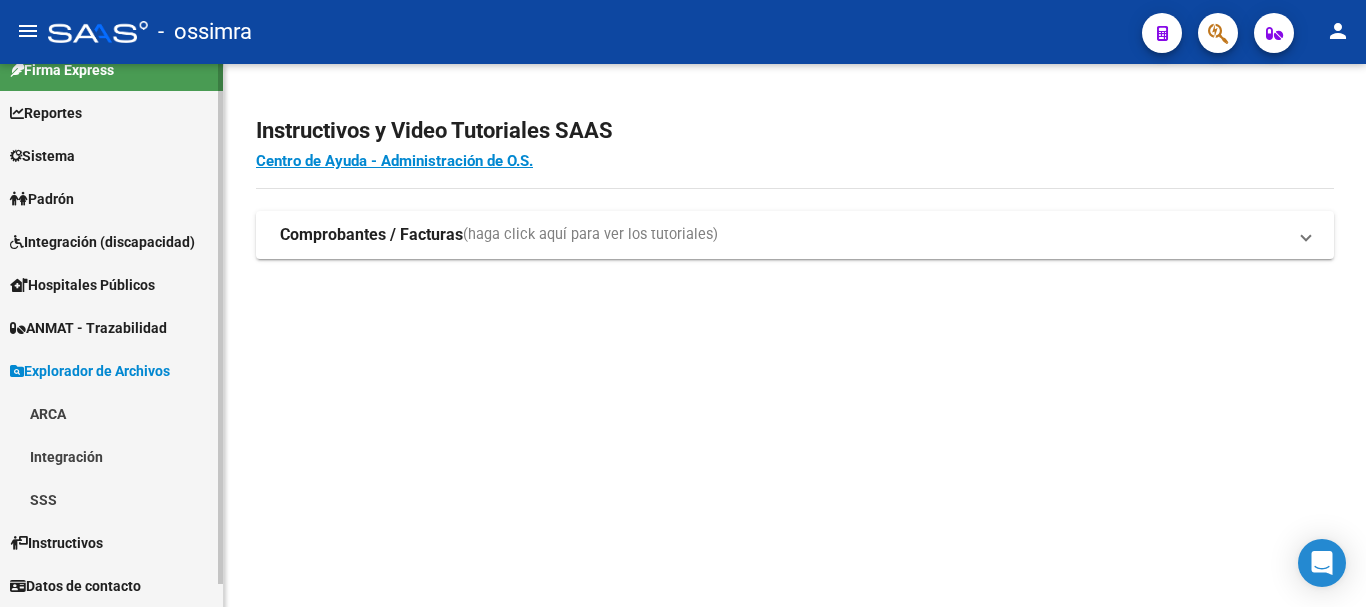 click on "SSS" at bounding box center [111, 499] 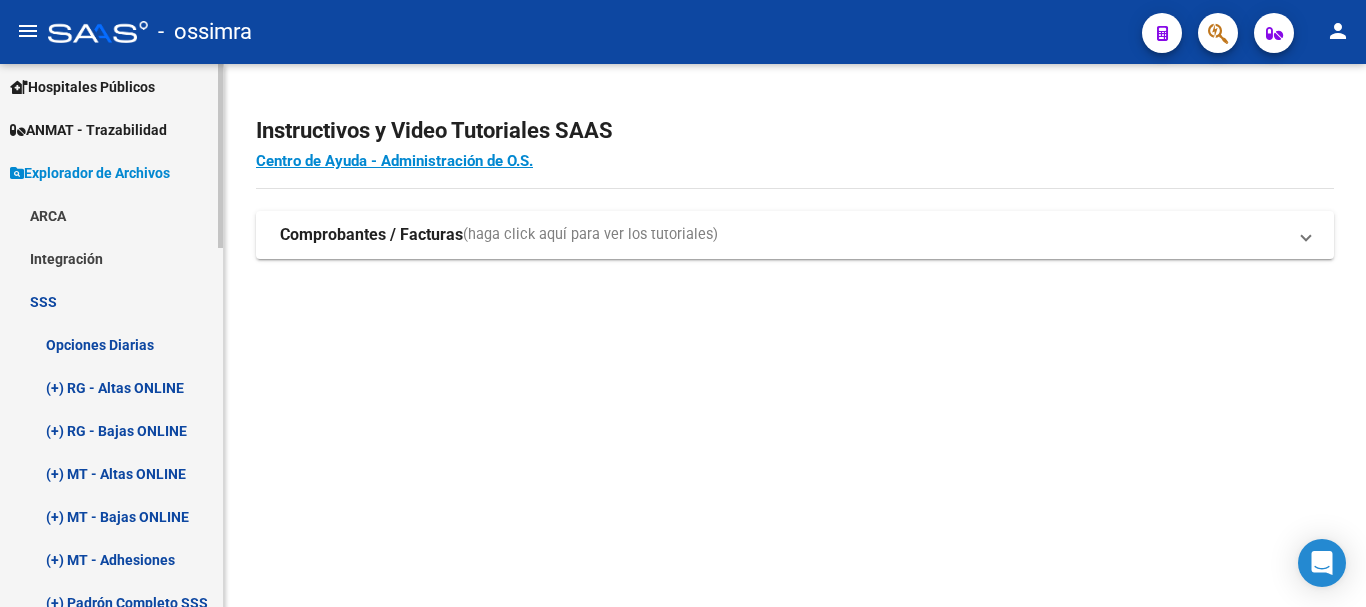 scroll, scrollTop: 324, scrollLeft: 0, axis: vertical 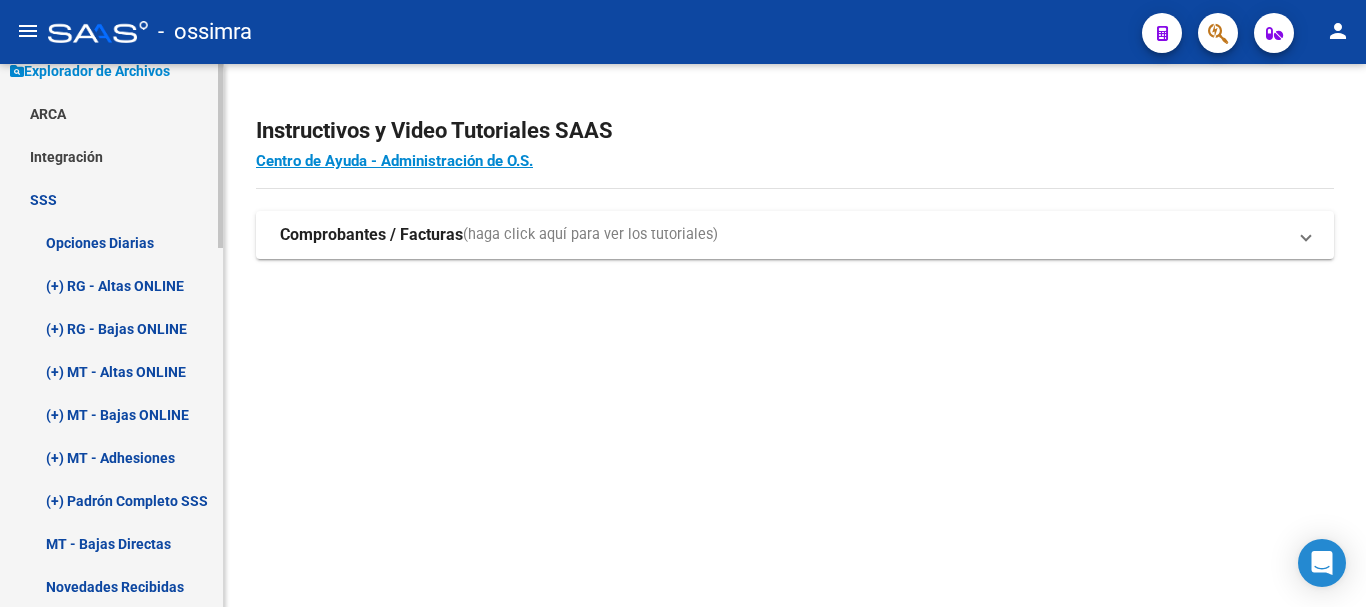click on "(+) RG - Bajas ONLINE" at bounding box center [111, 328] 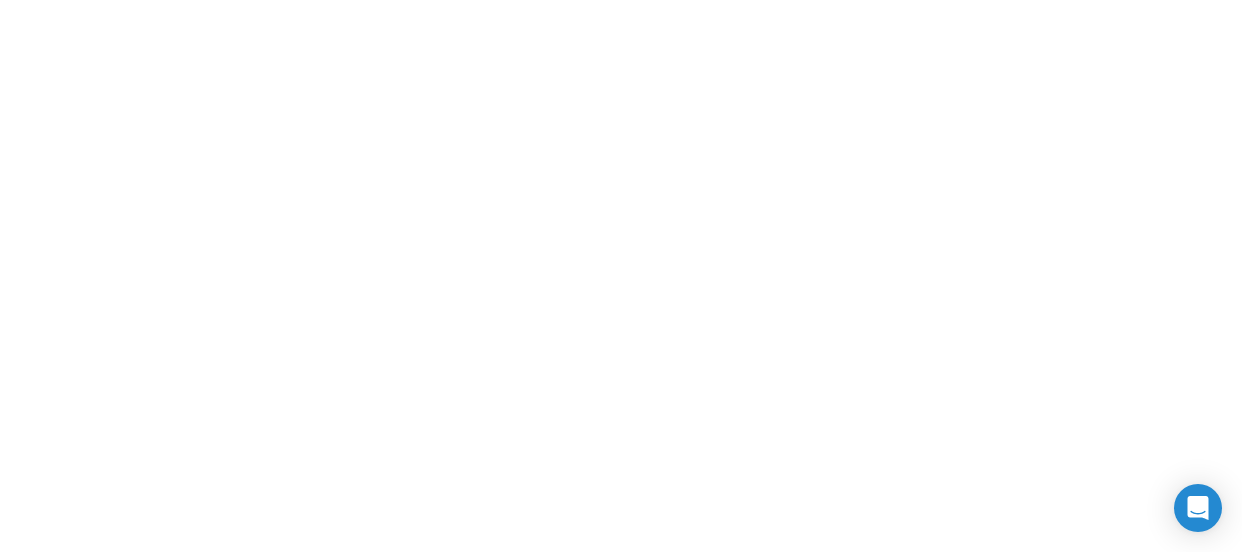 scroll, scrollTop: 0, scrollLeft: 0, axis: both 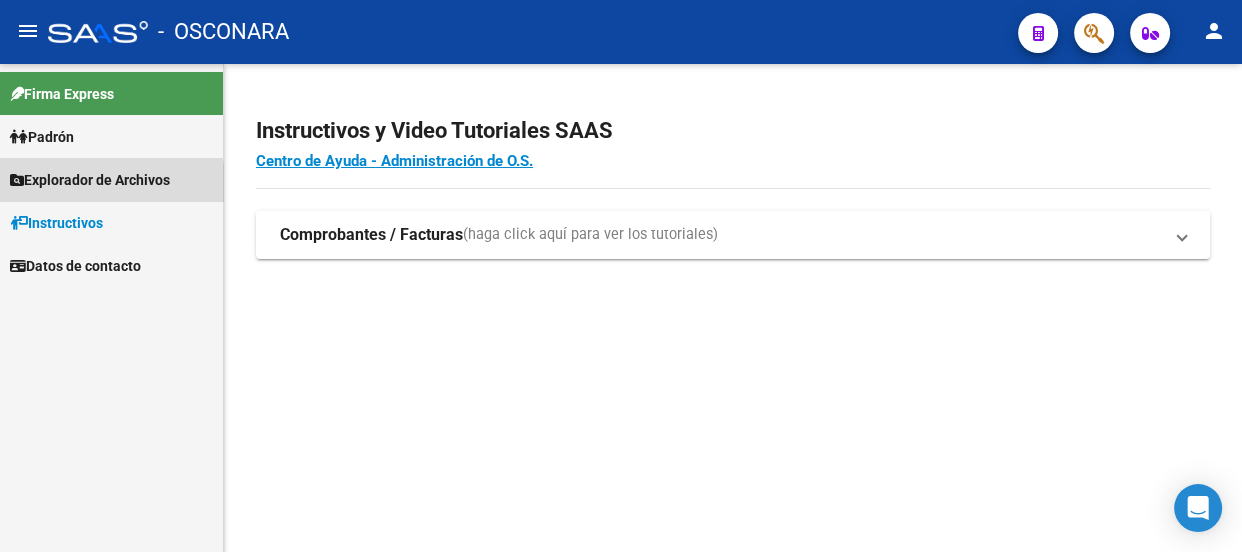click on "Explorador de Archivos" at bounding box center (90, 180) 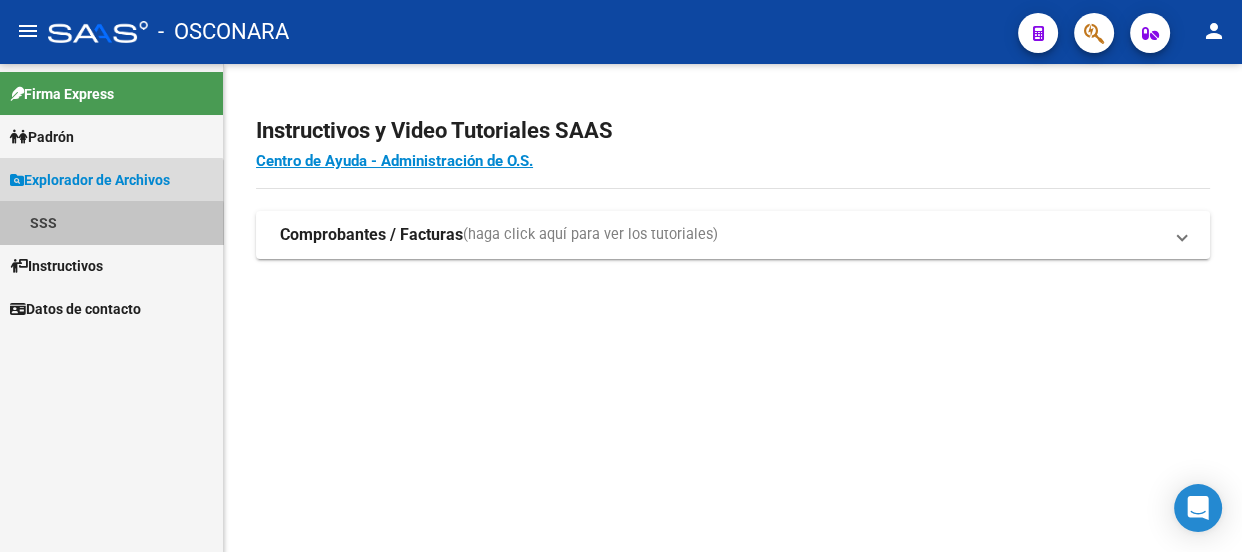 click on "SSS" at bounding box center [111, 222] 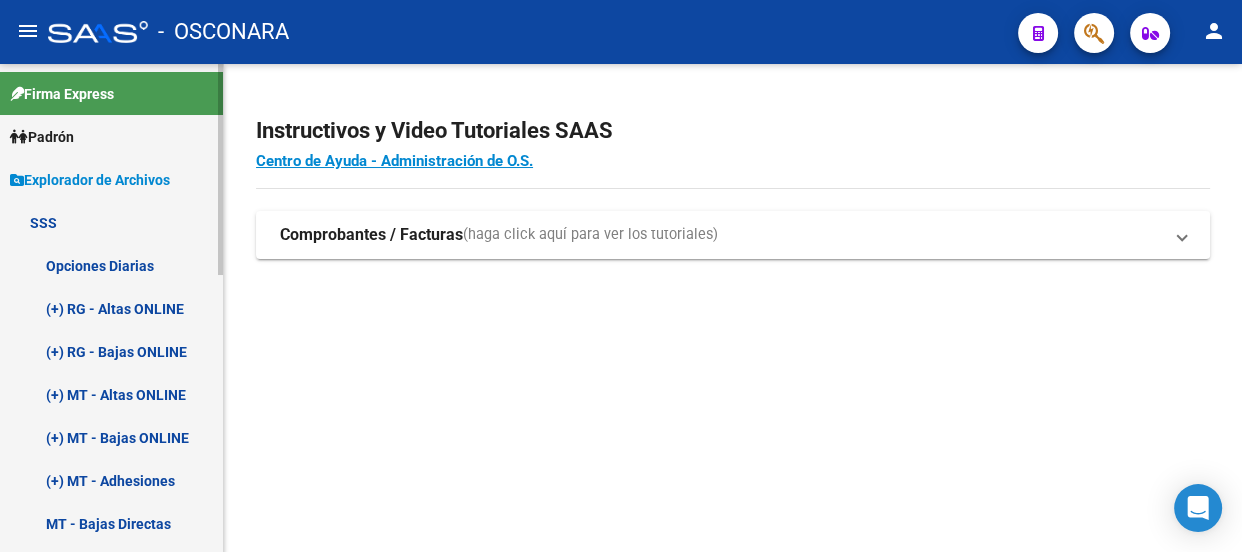 click on "(+) RG - Bajas ONLINE" at bounding box center [111, 351] 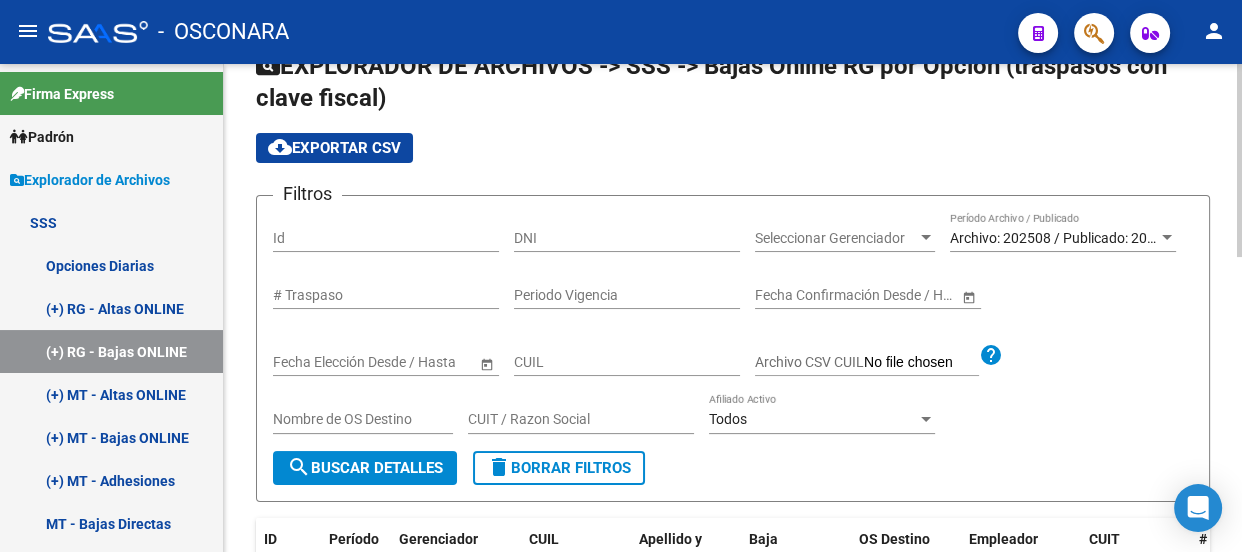 scroll, scrollTop: 181, scrollLeft: 0, axis: vertical 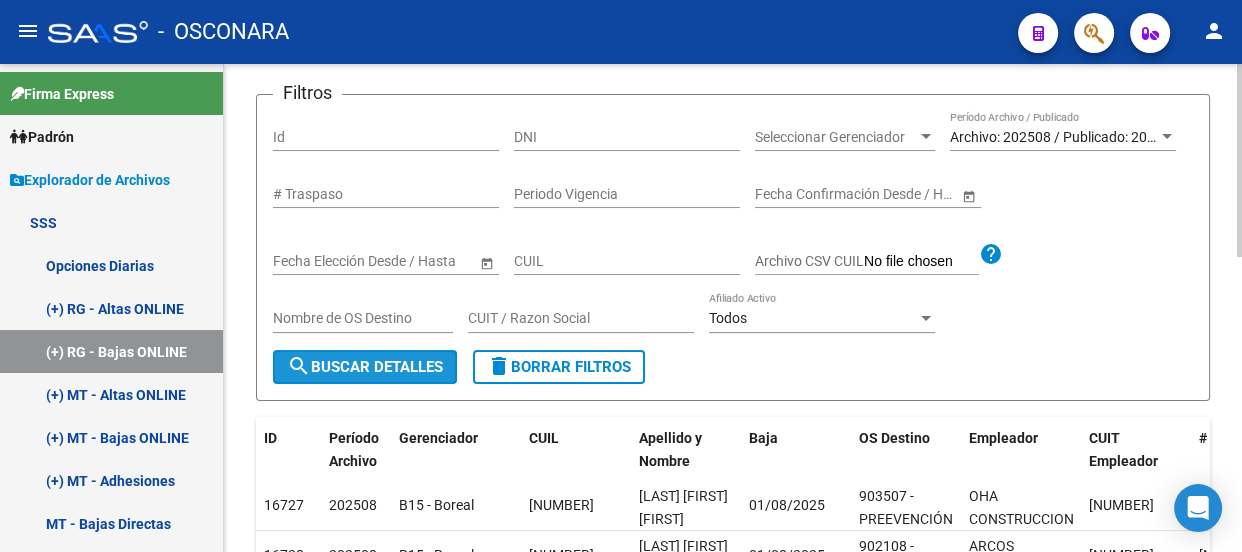 click on "search  Buscar Detalles" 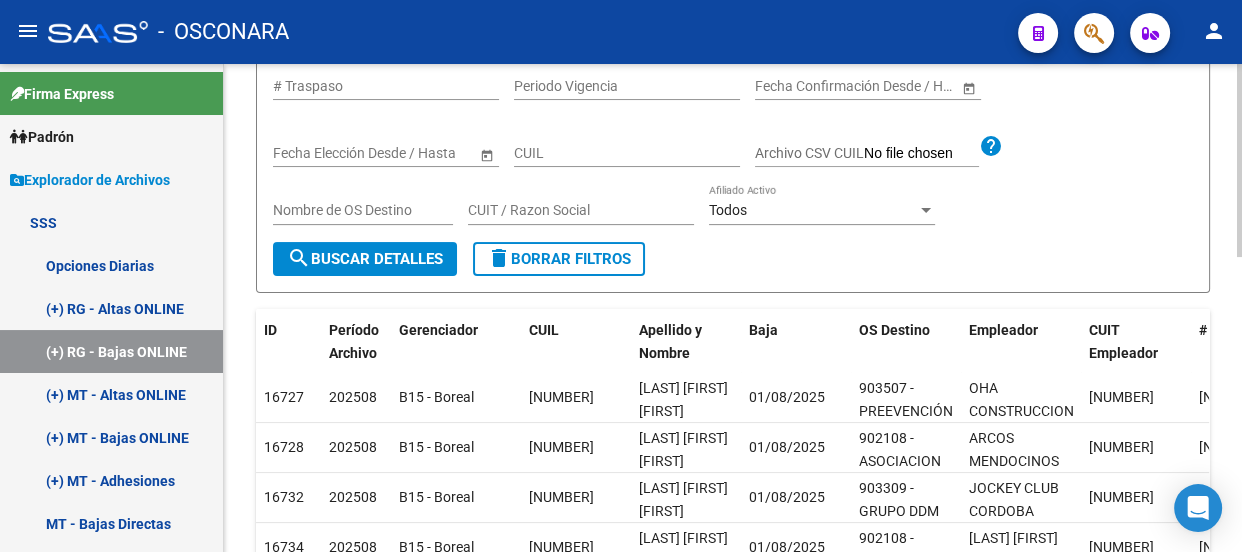 scroll, scrollTop: 0, scrollLeft: 0, axis: both 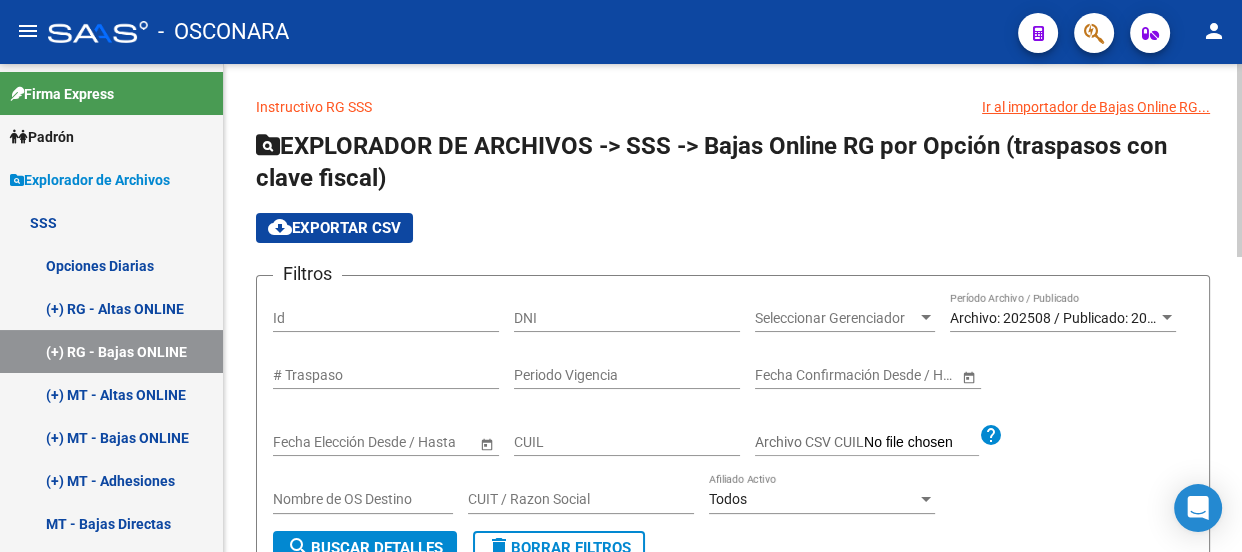 click on "cloud_download  Exportar CSV" 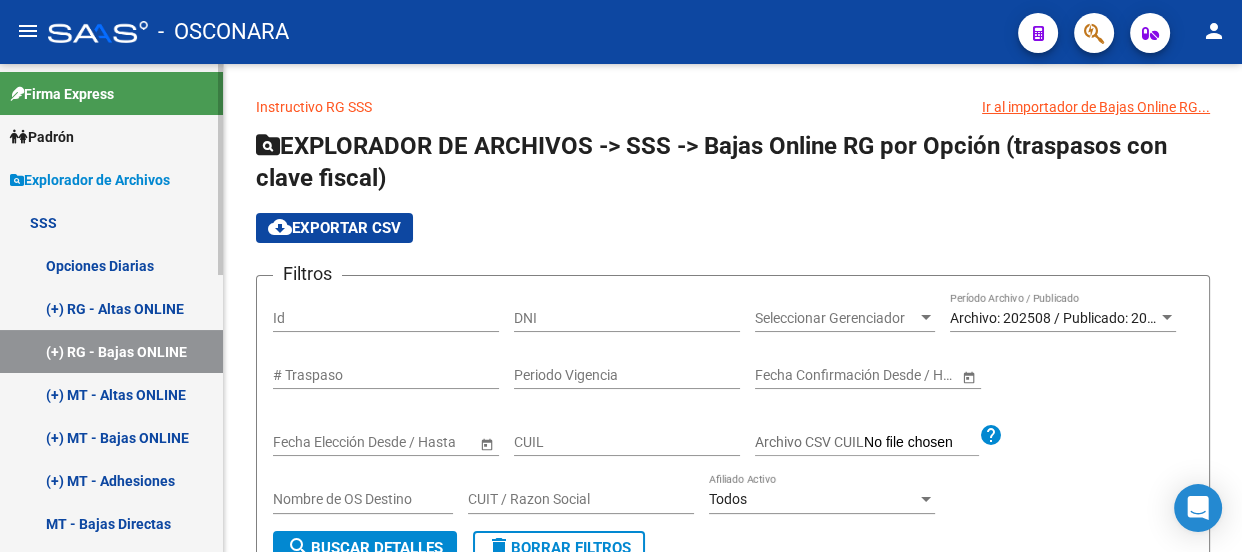 click on "Padrón" at bounding box center (111, 136) 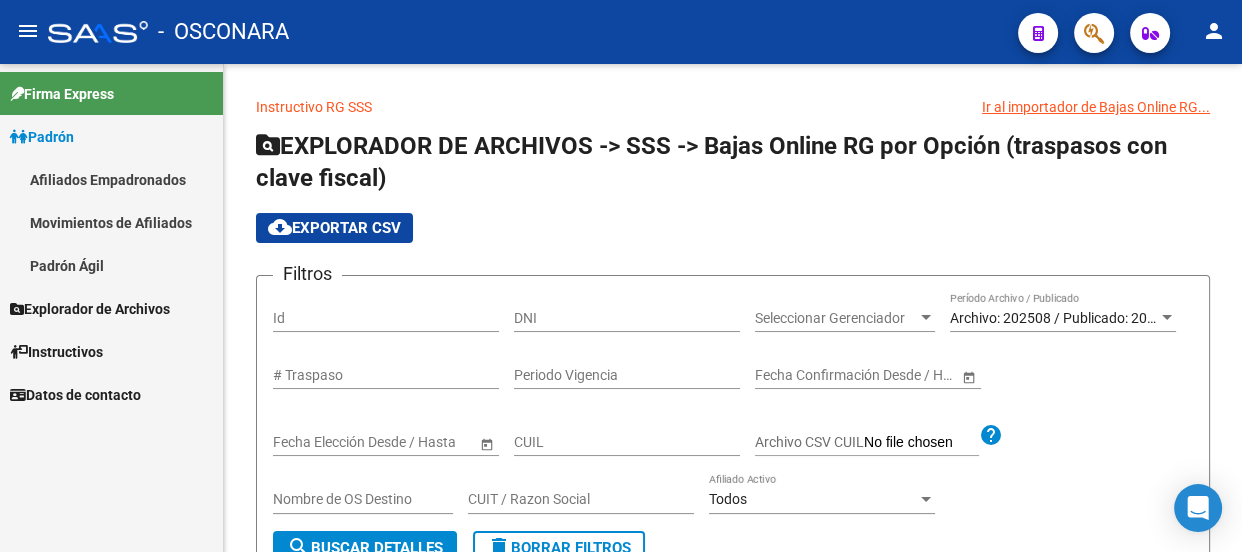 click on "Movimientos de Afiliados" at bounding box center (111, 222) 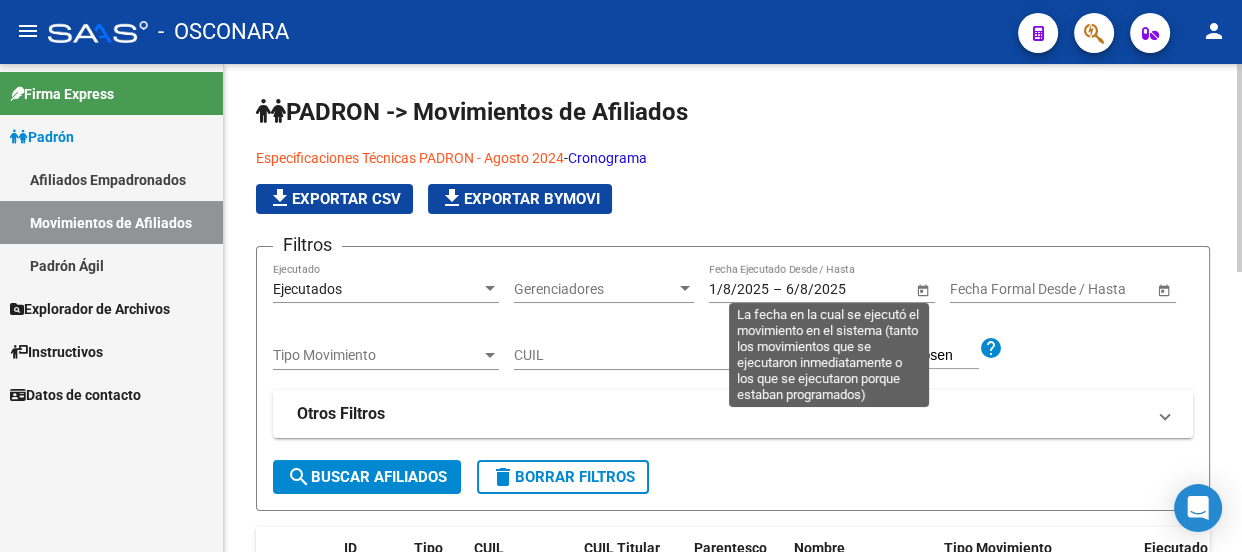 click 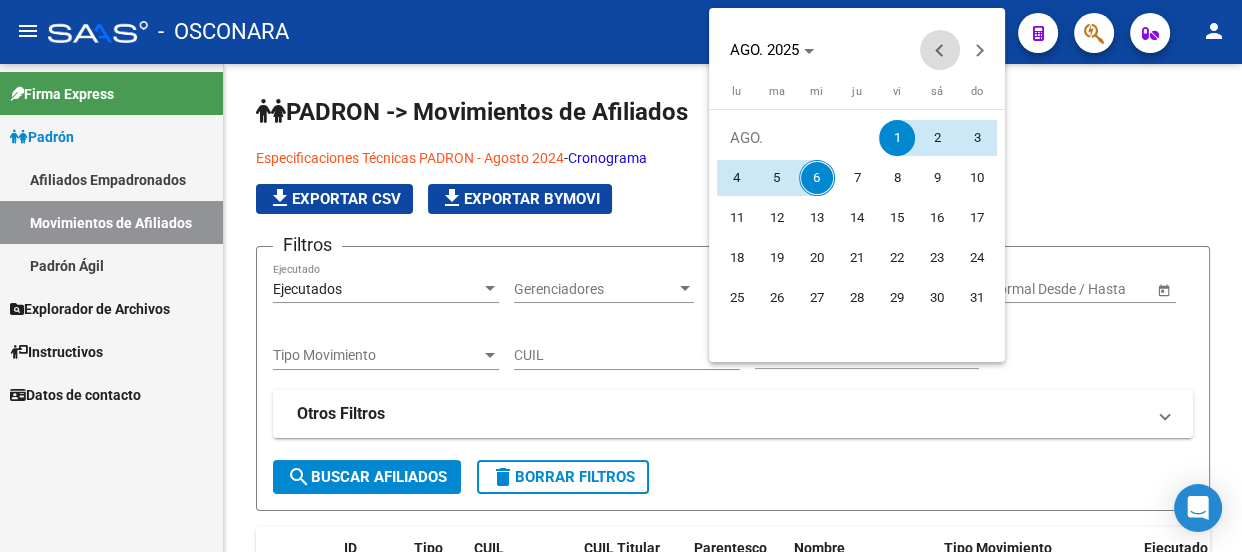 click at bounding box center (940, 50) 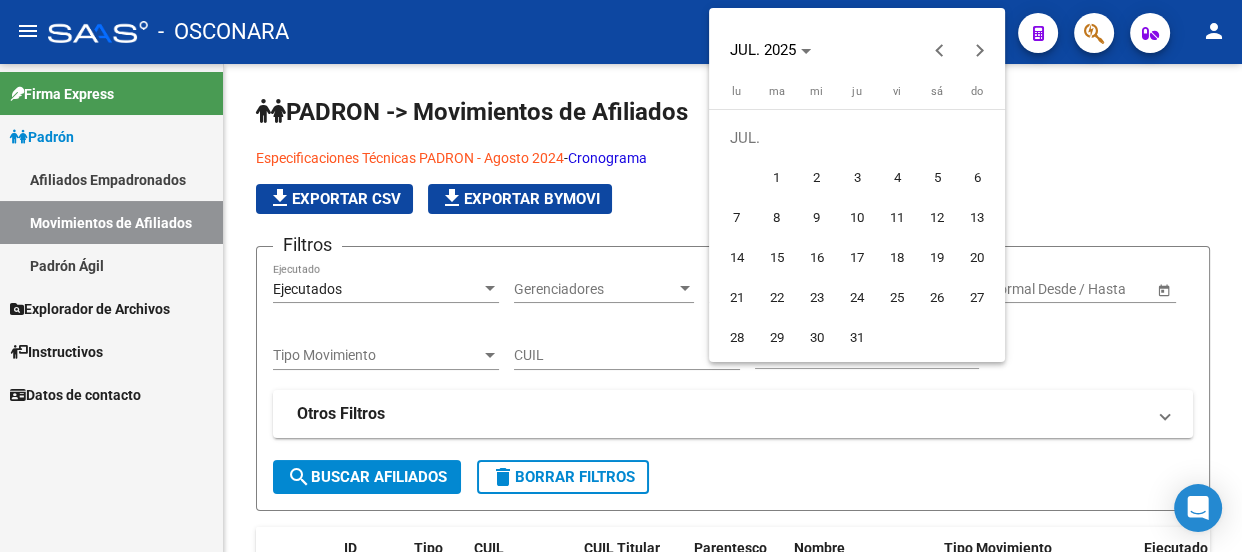click on "1" at bounding box center (777, 178) 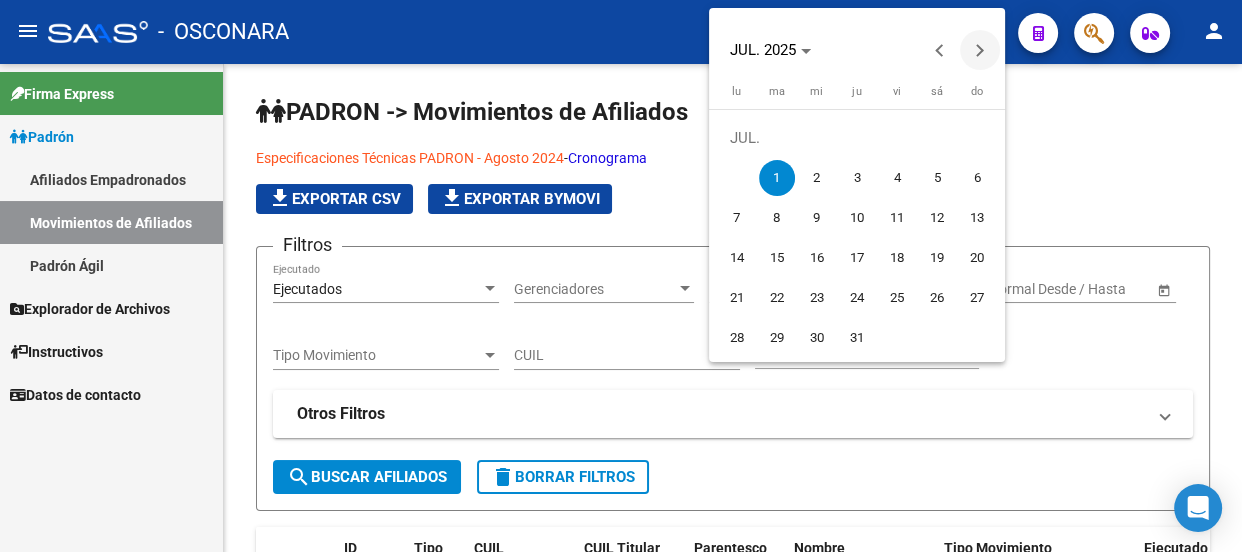 click at bounding box center [980, 50] 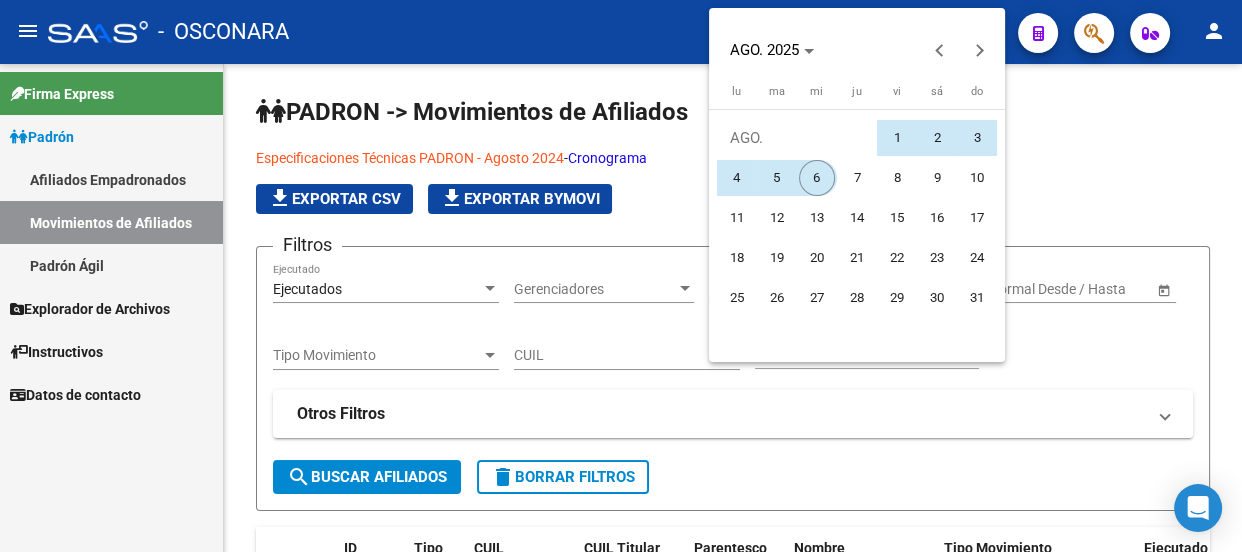 click on "6" at bounding box center (817, 178) 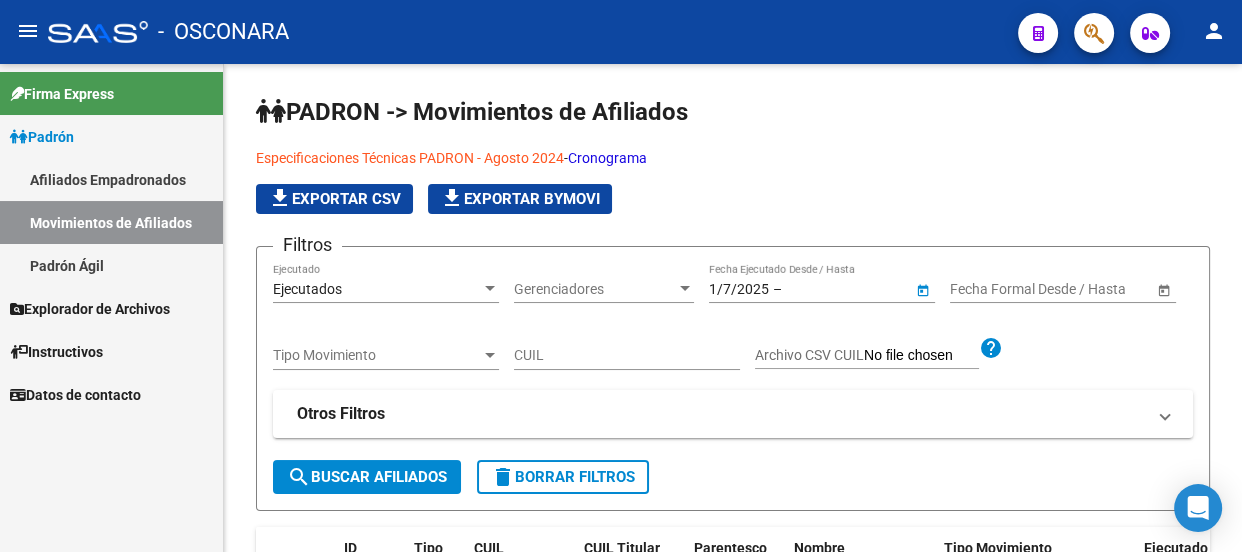 type on "6/8/2025" 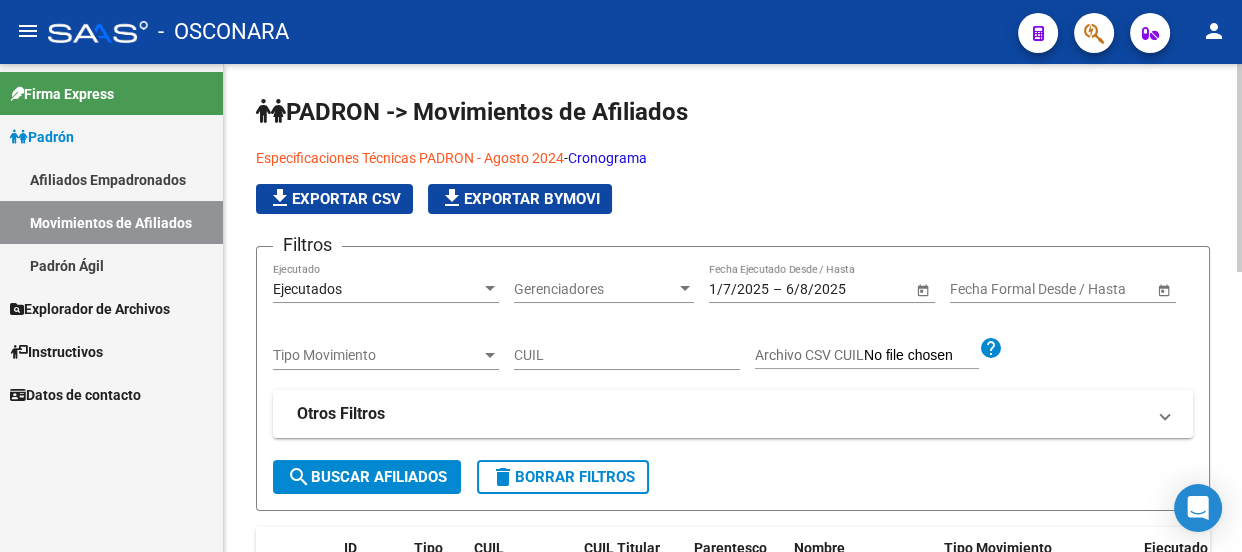 click on "Tipo Movimiento" at bounding box center (377, 355) 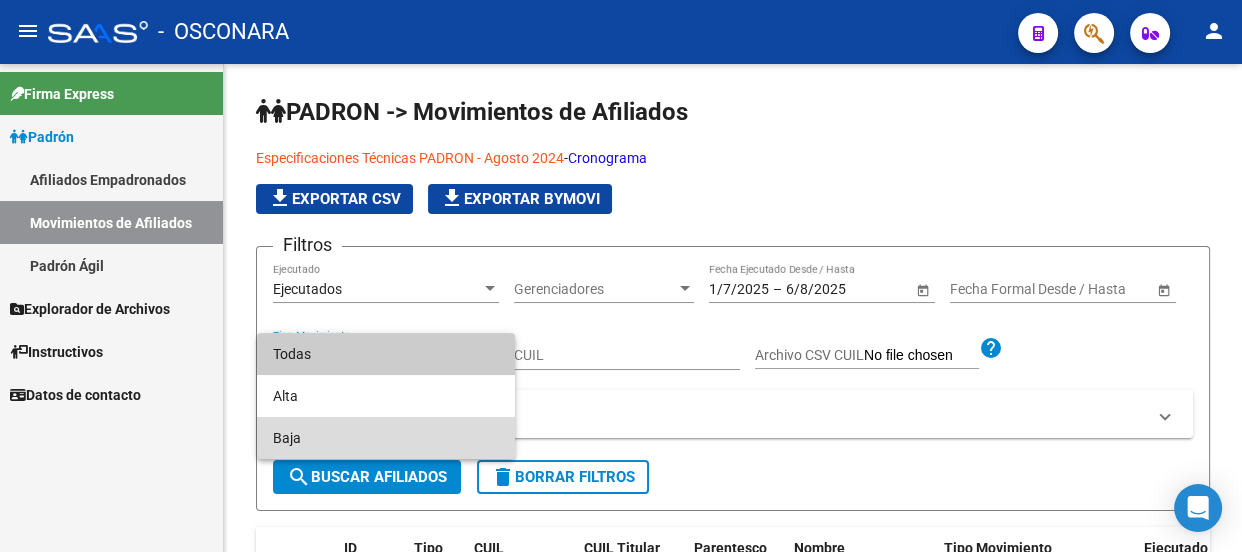 click on "Baja" at bounding box center [386, 438] 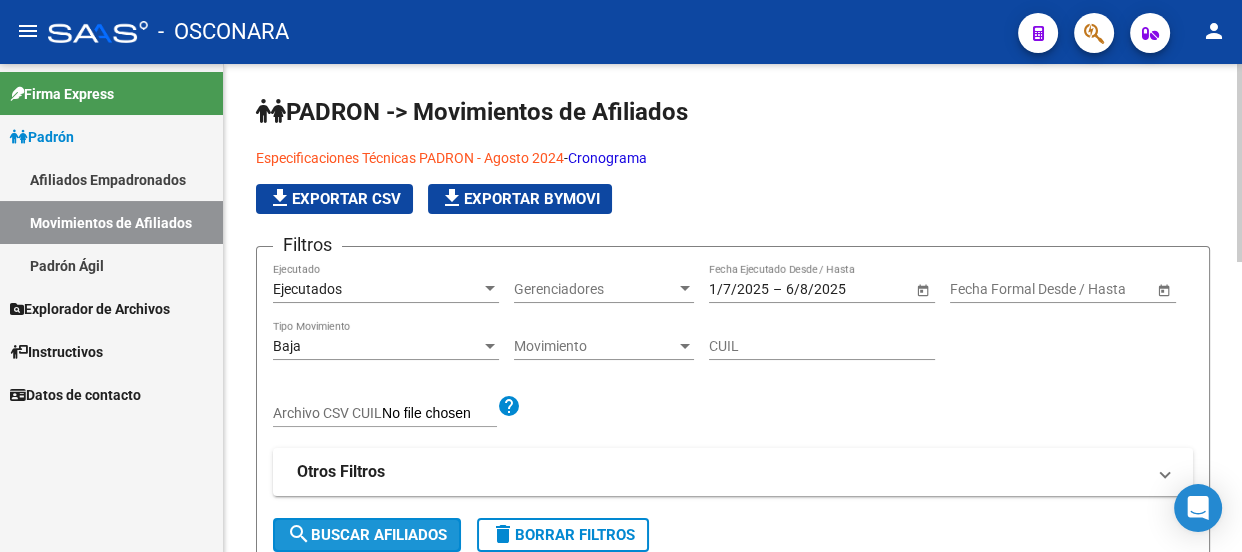 click on "search  Buscar Afiliados" 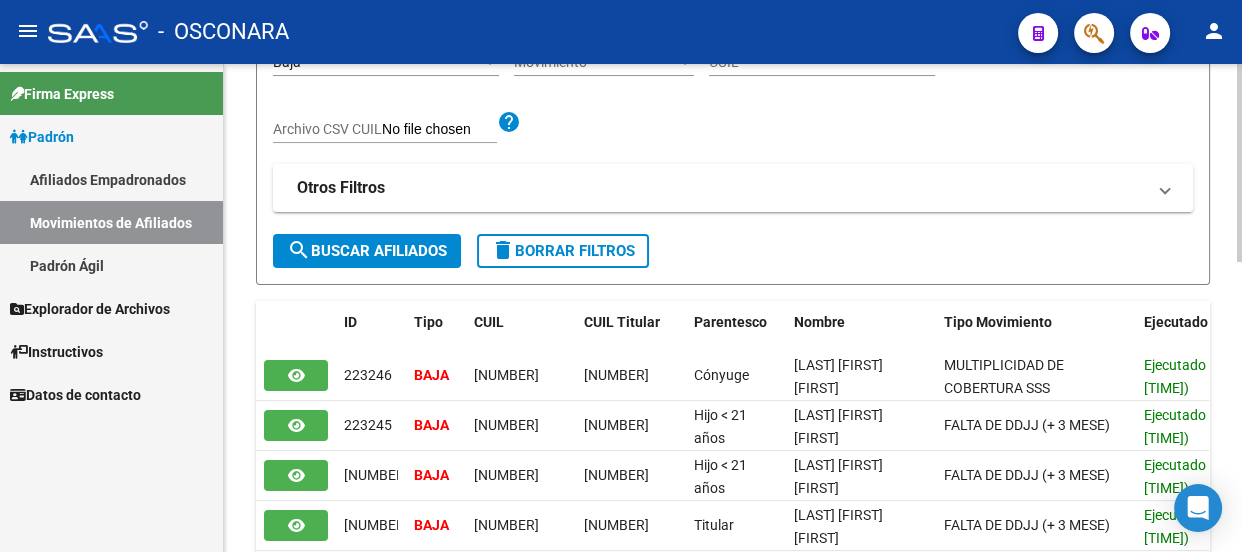 scroll, scrollTop: 363, scrollLeft: 0, axis: vertical 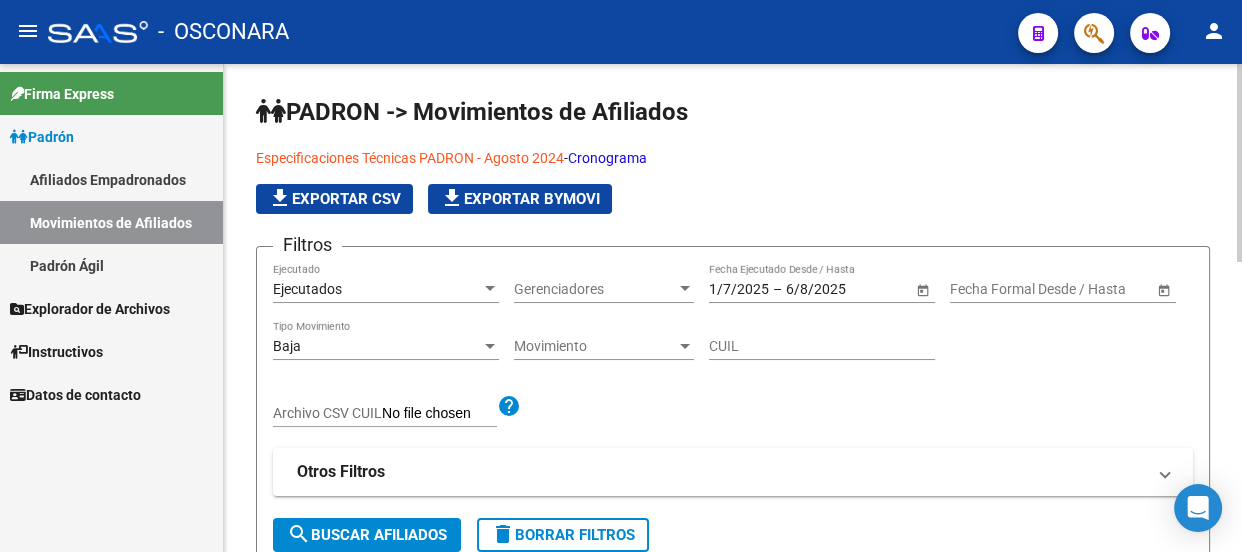 click on "file_download  Exportar CSV" 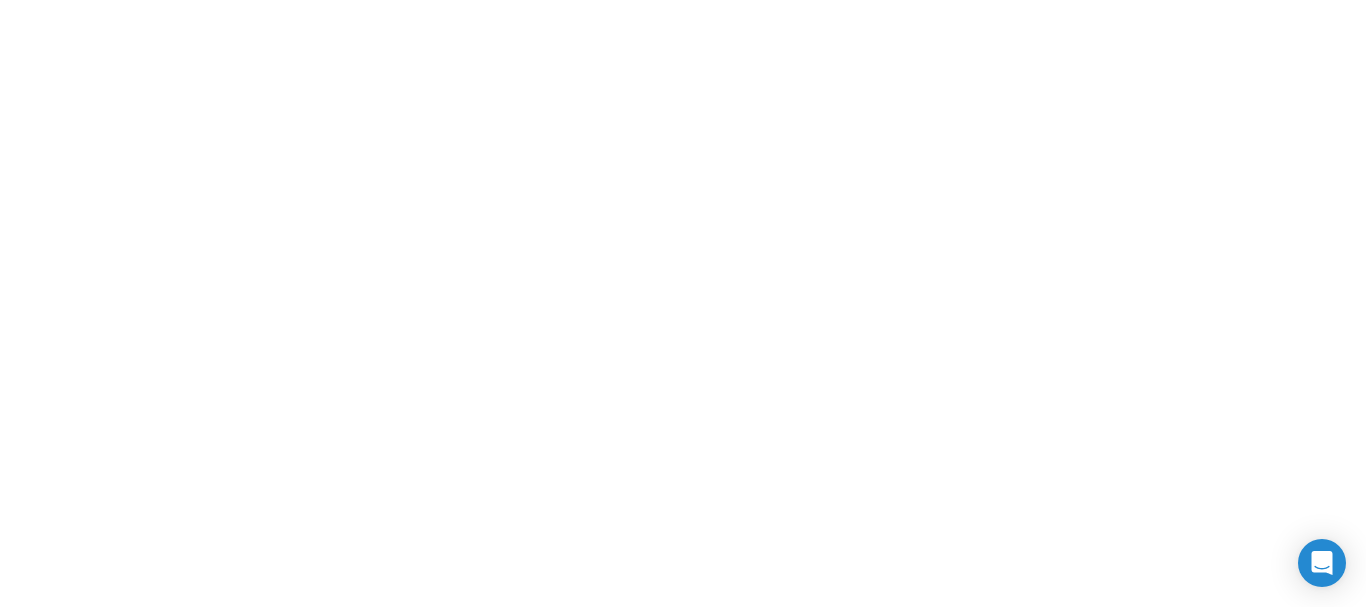 scroll, scrollTop: 0, scrollLeft: 0, axis: both 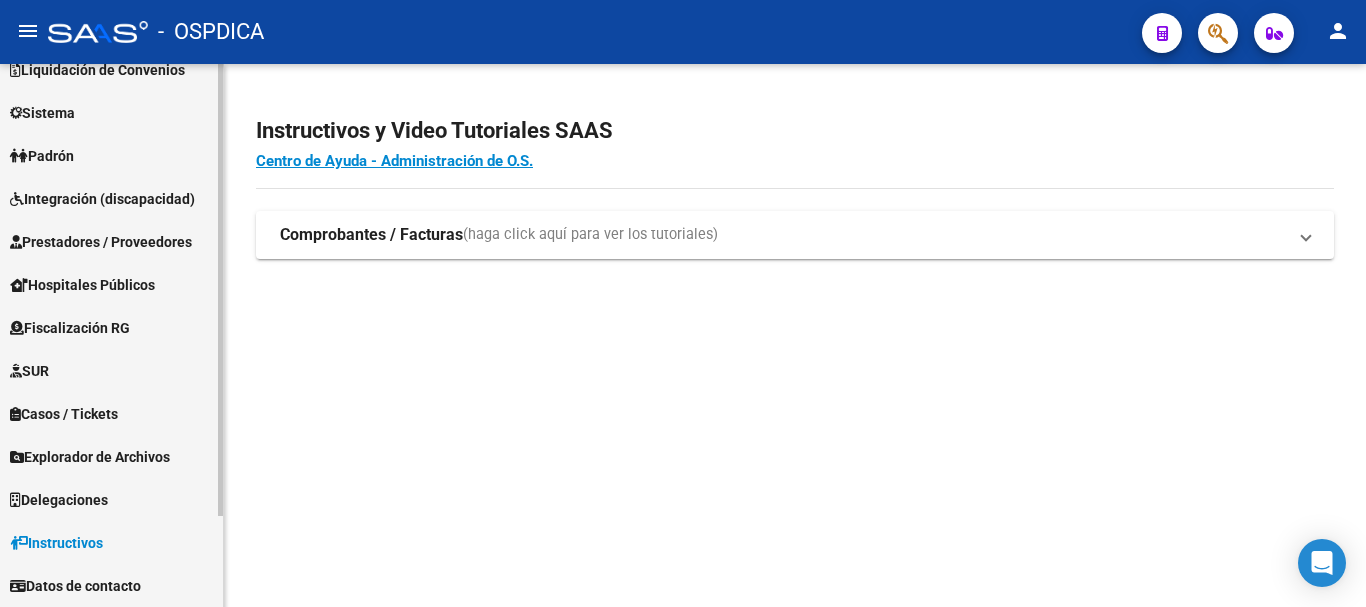 click on "Explorador de Archivos" at bounding box center (90, 457) 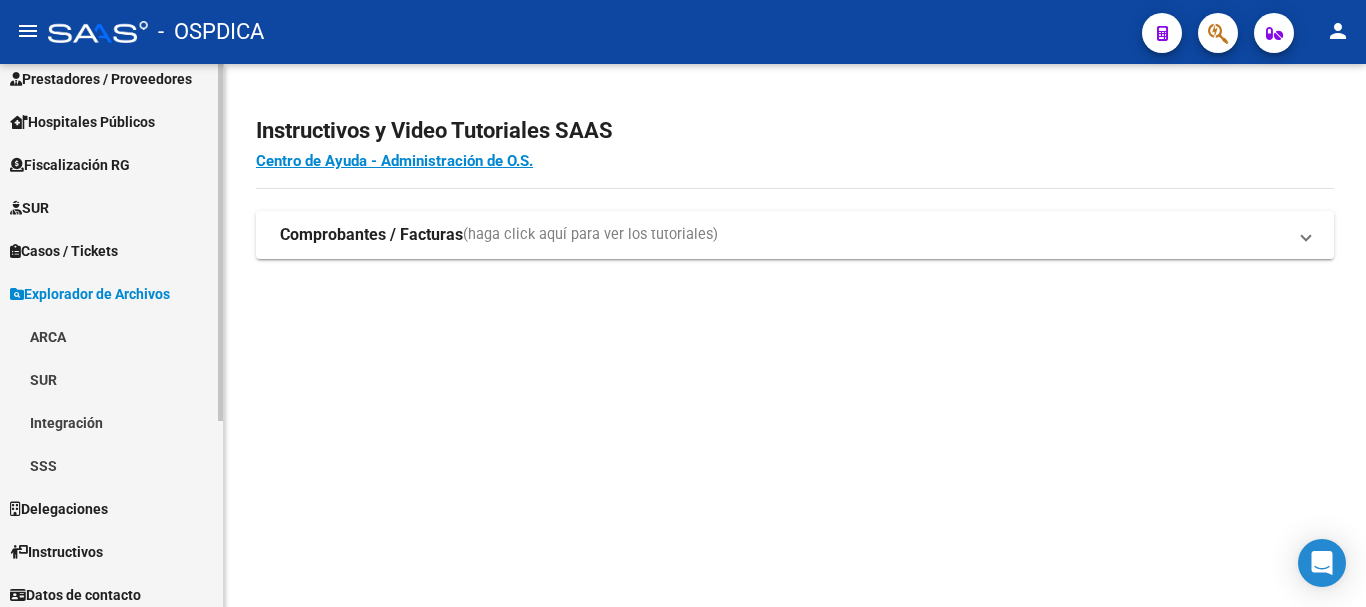 scroll, scrollTop: 282, scrollLeft: 0, axis: vertical 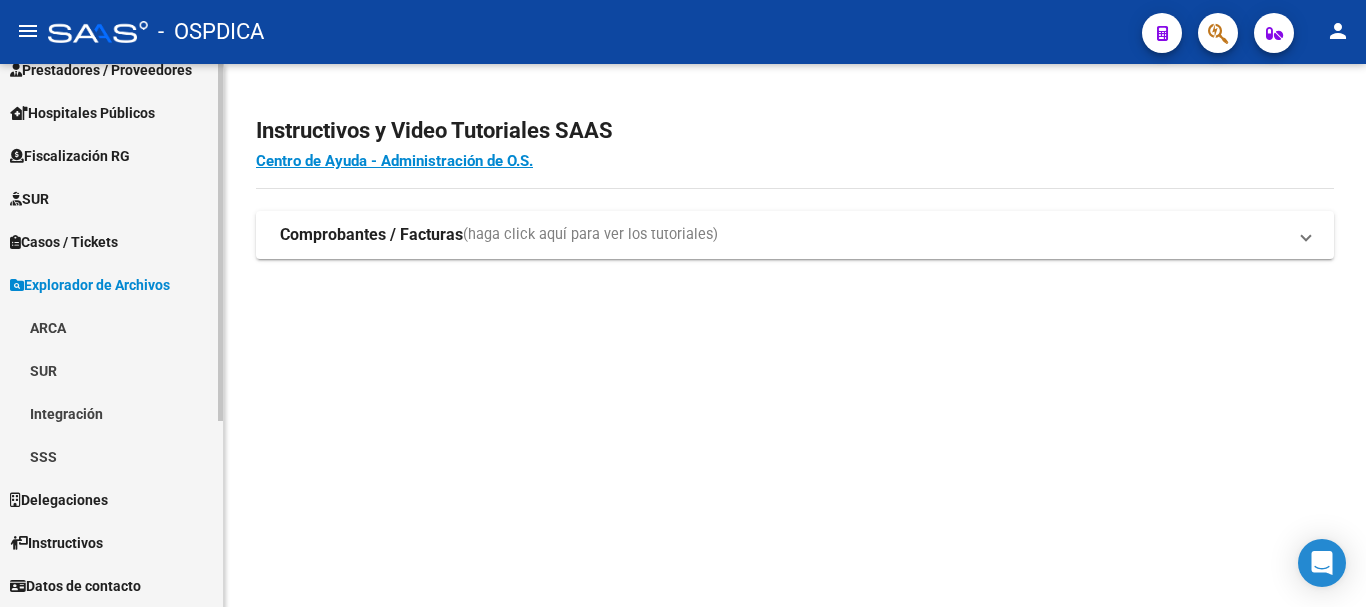 click on "SSS" at bounding box center (111, 456) 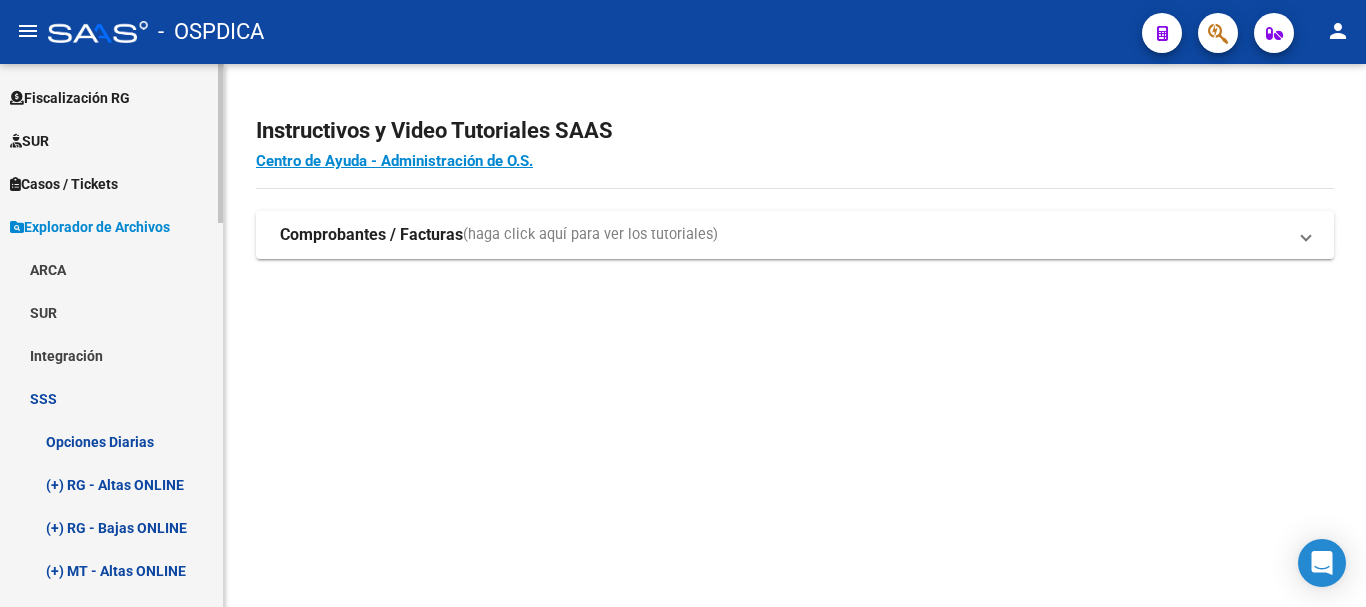 scroll, scrollTop: 582, scrollLeft: 0, axis: vertical 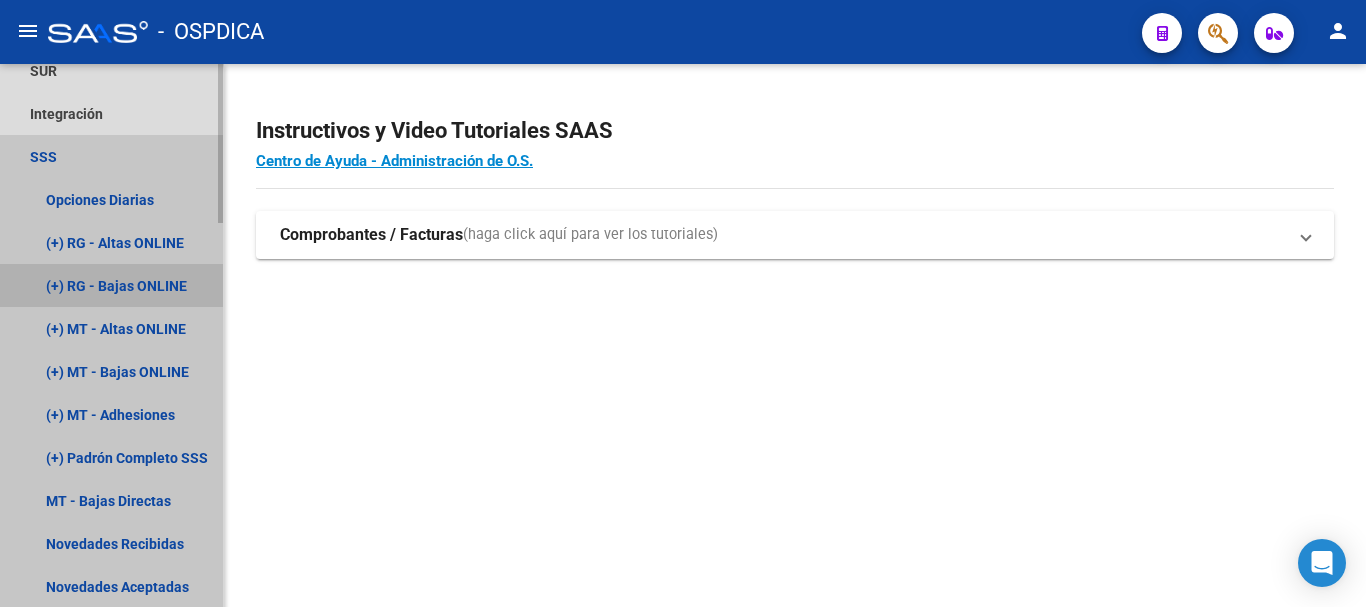 click on "(+) RG - Bajas ONLINE" at bounding box center (111, 285) 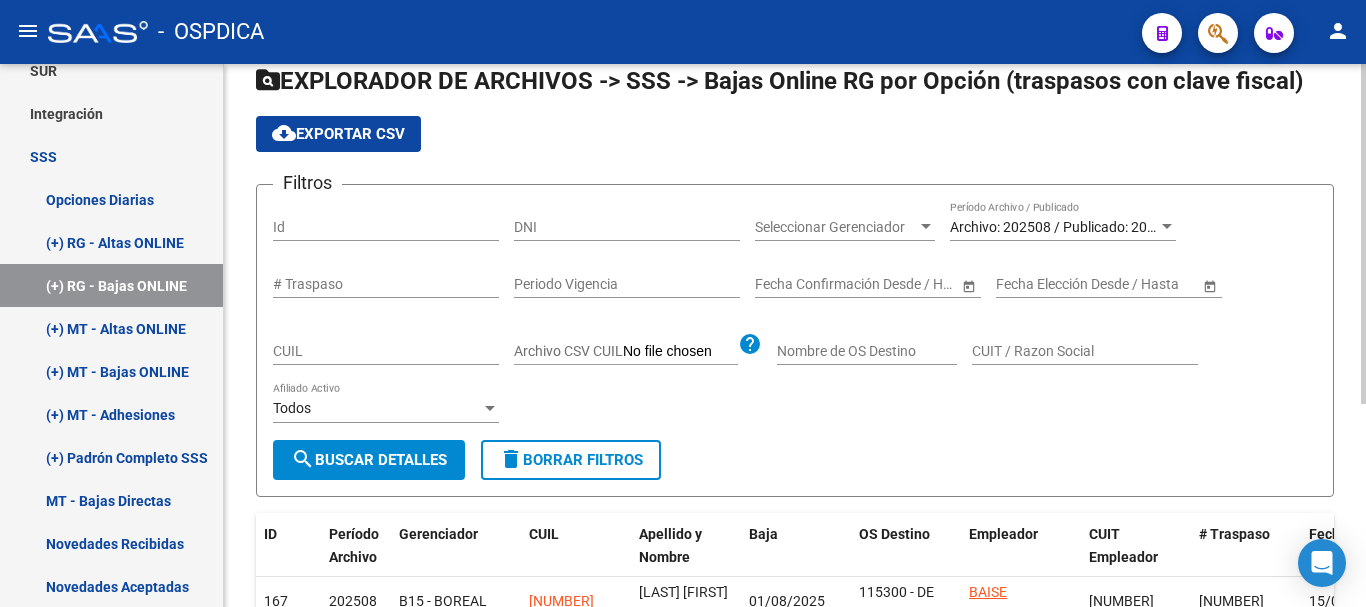 scroll, scrollTop: 23, scrollLeft: 0, axis: vertical 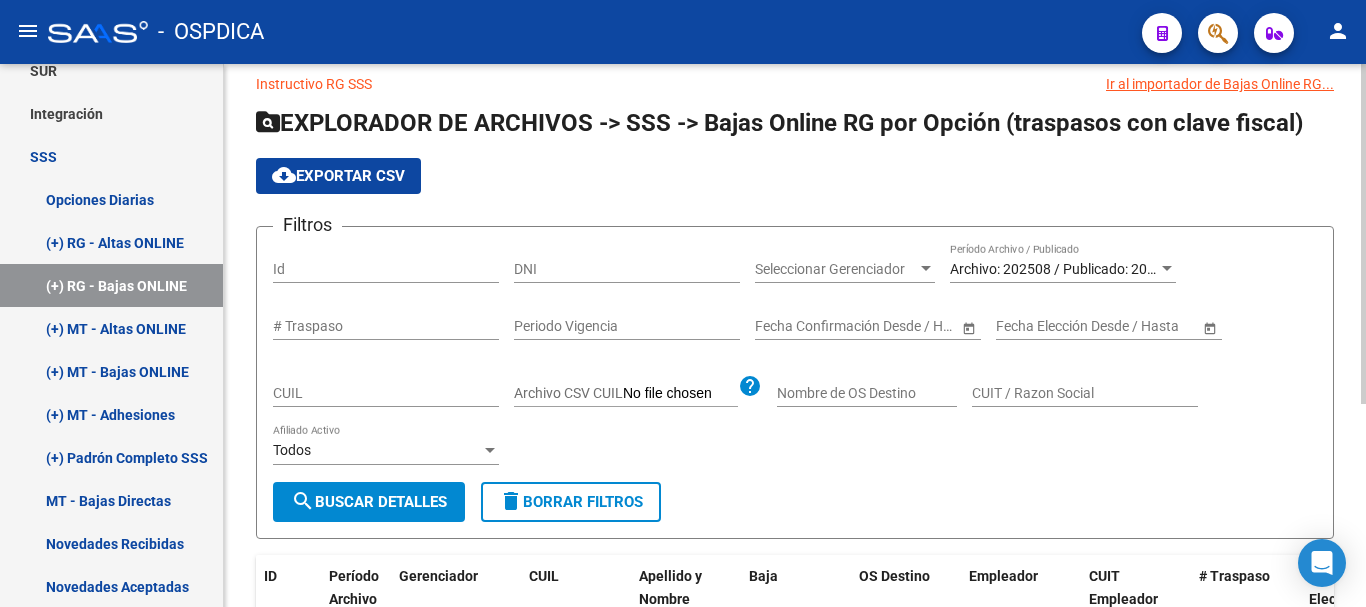 click on "cloud_download  Exportar CSV" 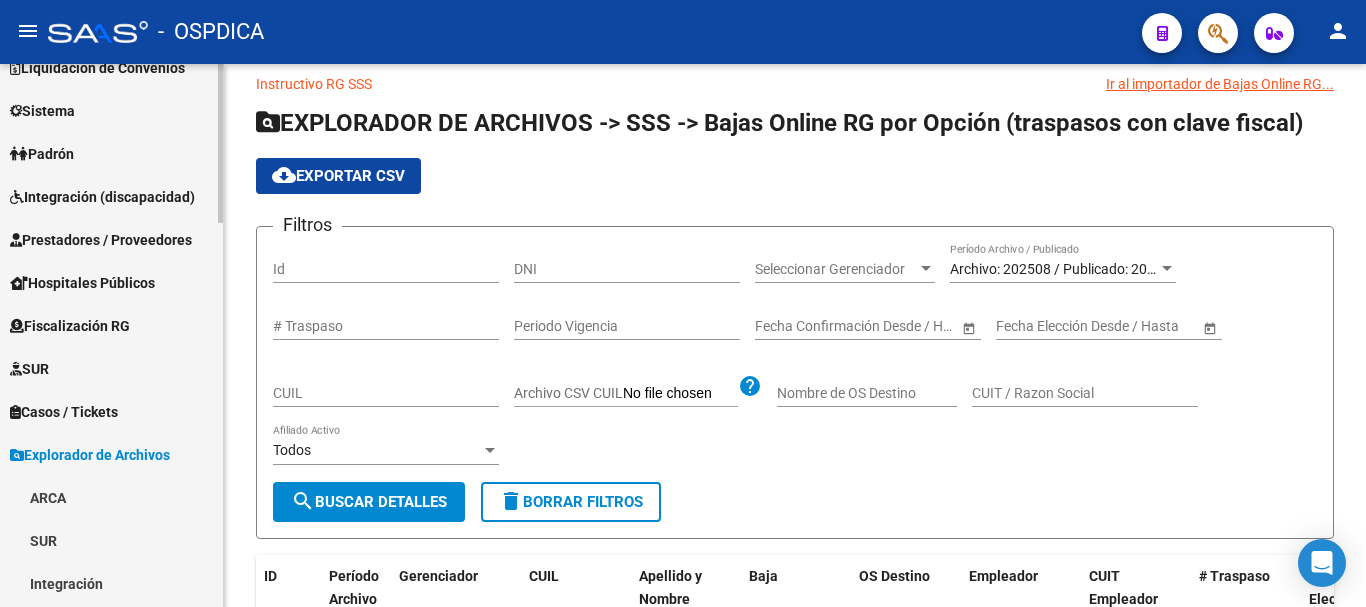 scroll, scrollTop: 82, scrollLeft: 0, axis: vertical 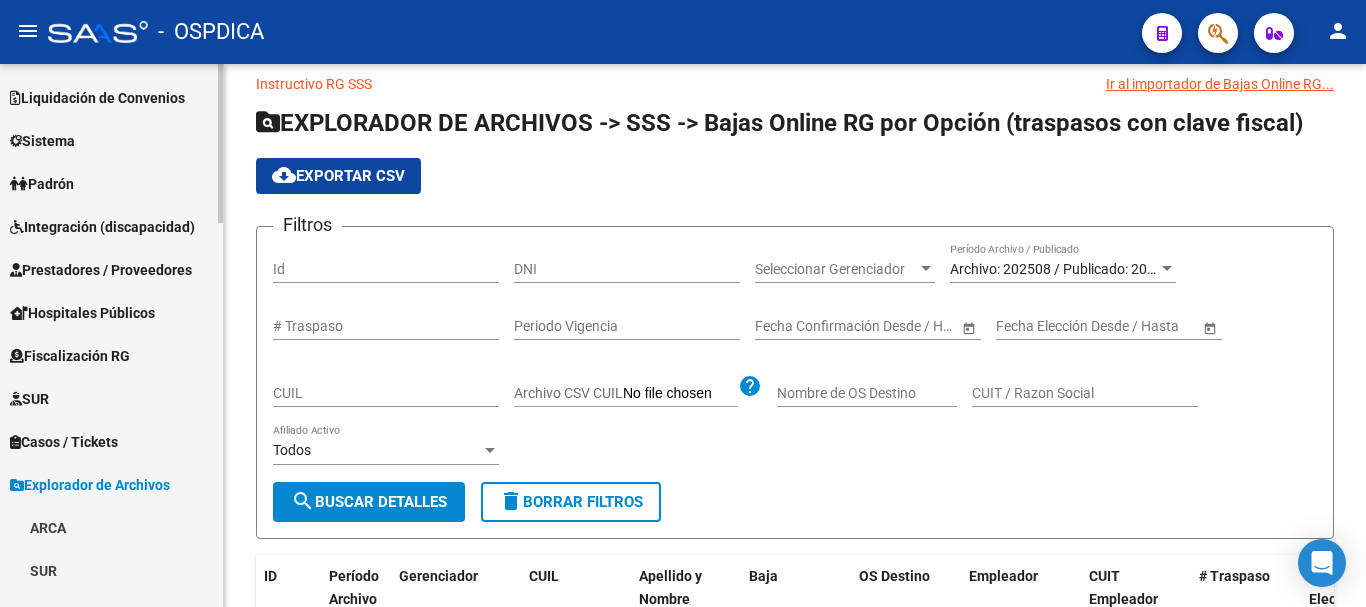 click on "Padrón" at bounding box center [111, 183] 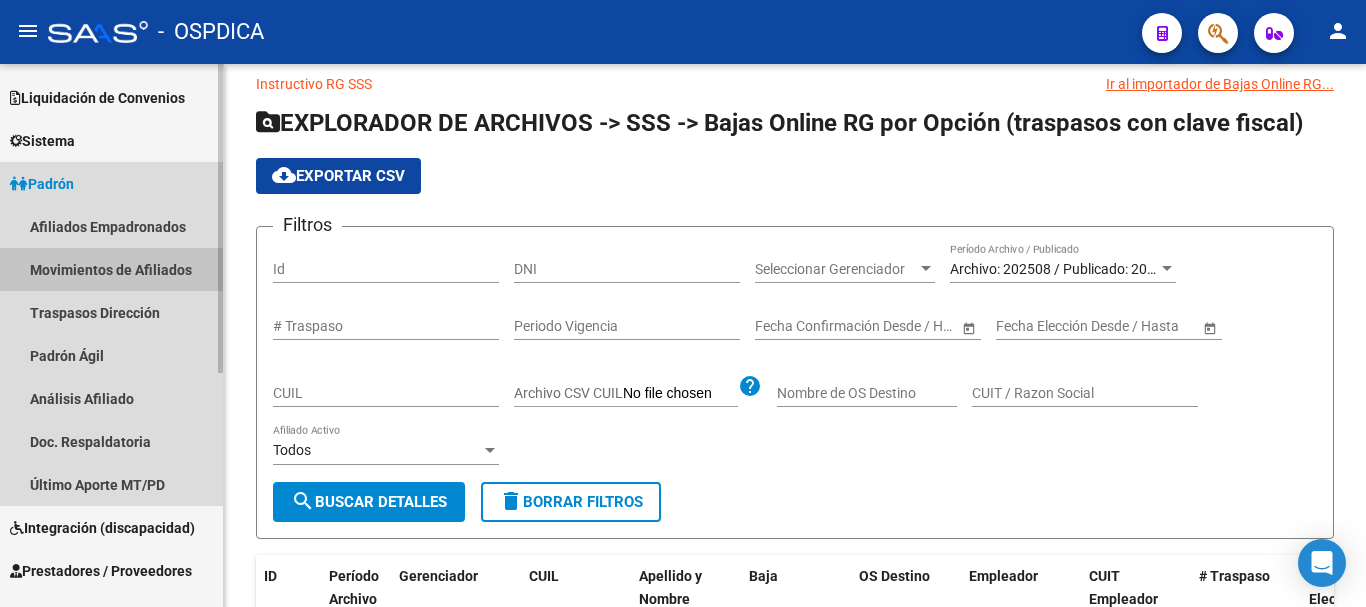 click on "Movimientos de Afiliados" at bounding box center [111, 269] 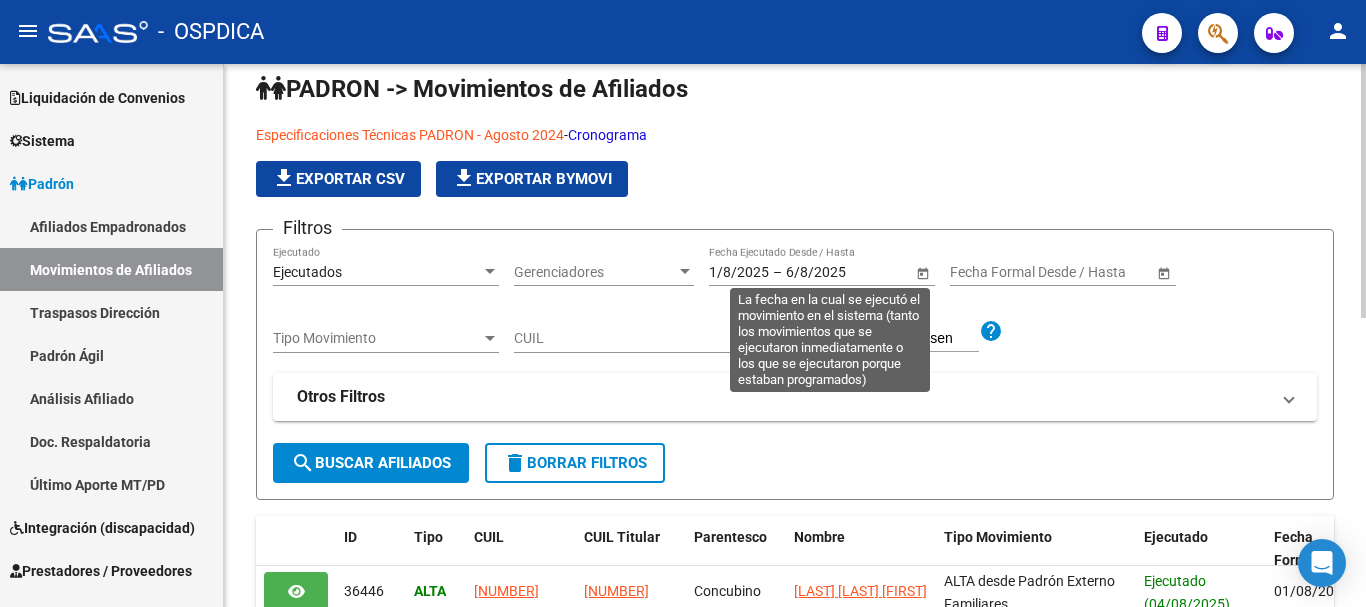click 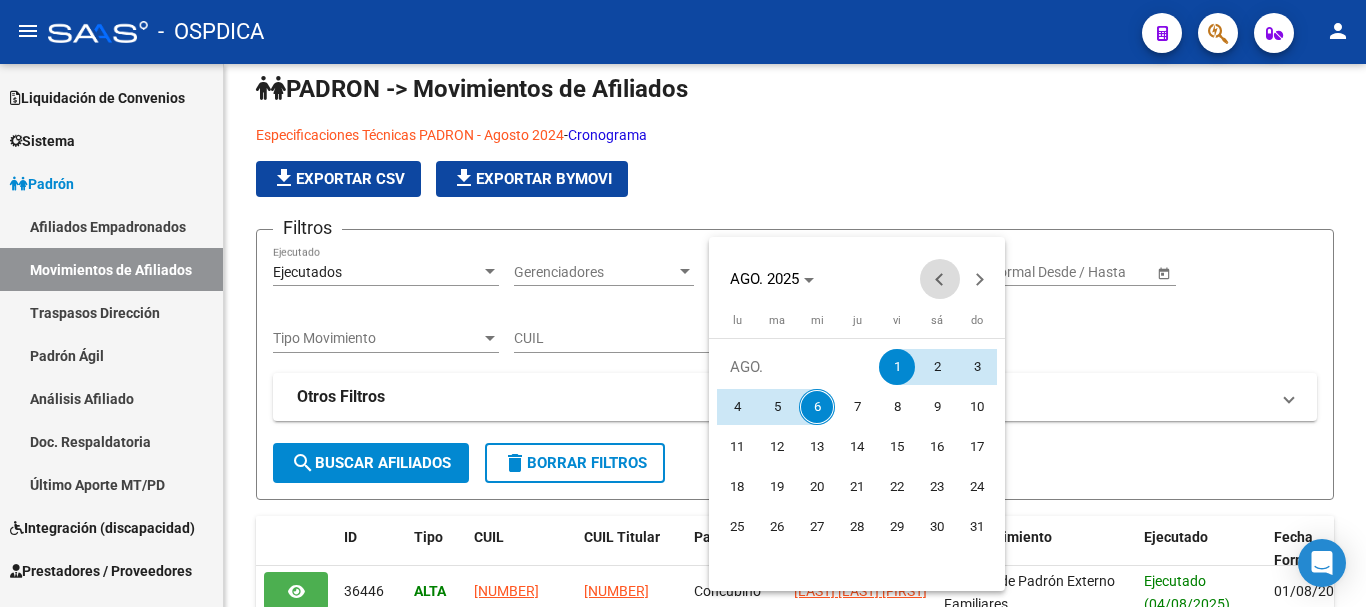 click at bounding box center (940, 279) 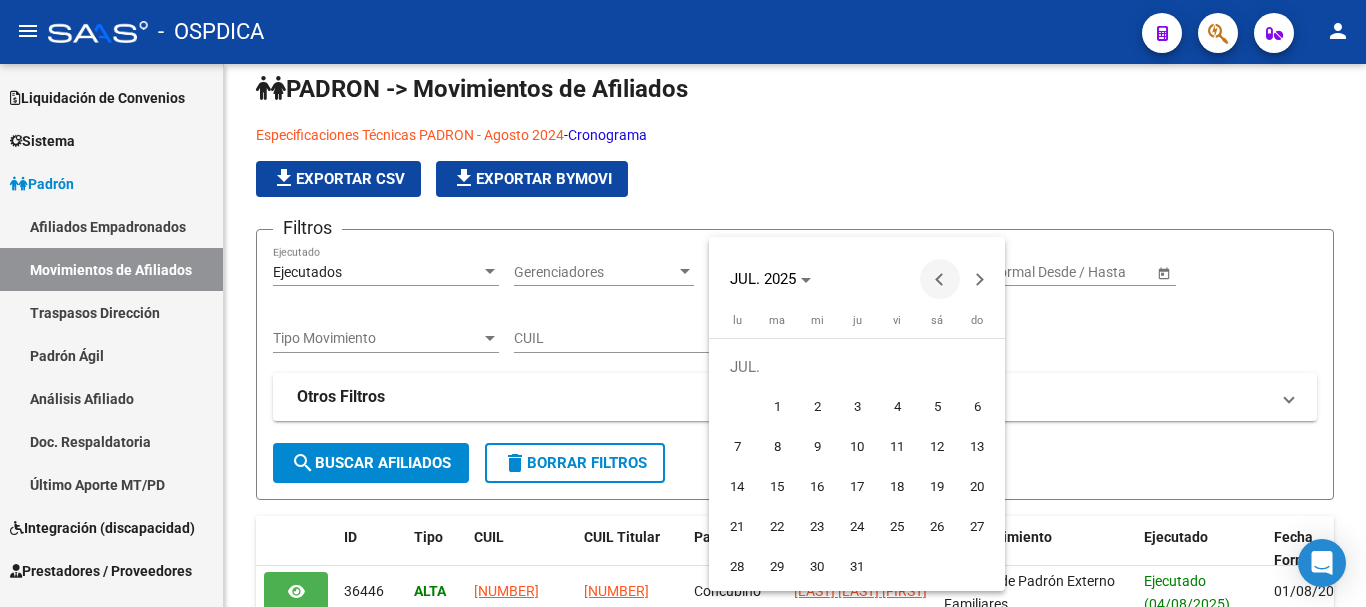 click at bounding box center [940, 279] 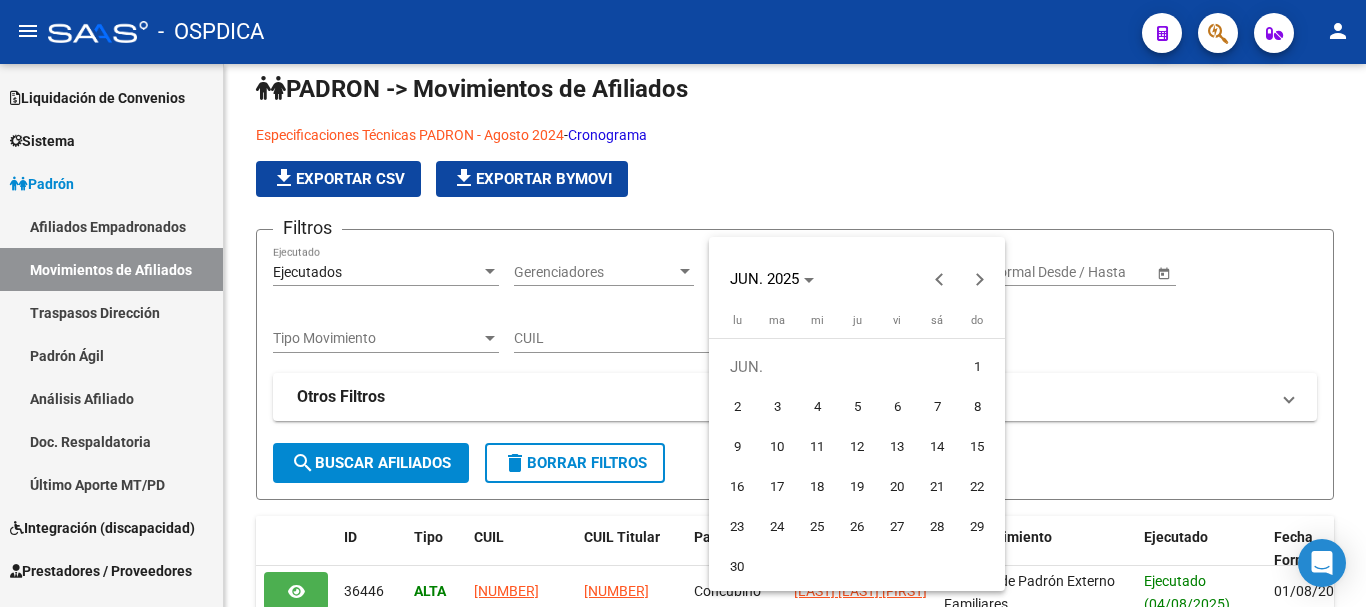 click on "1" at bounding box center (977, 367) 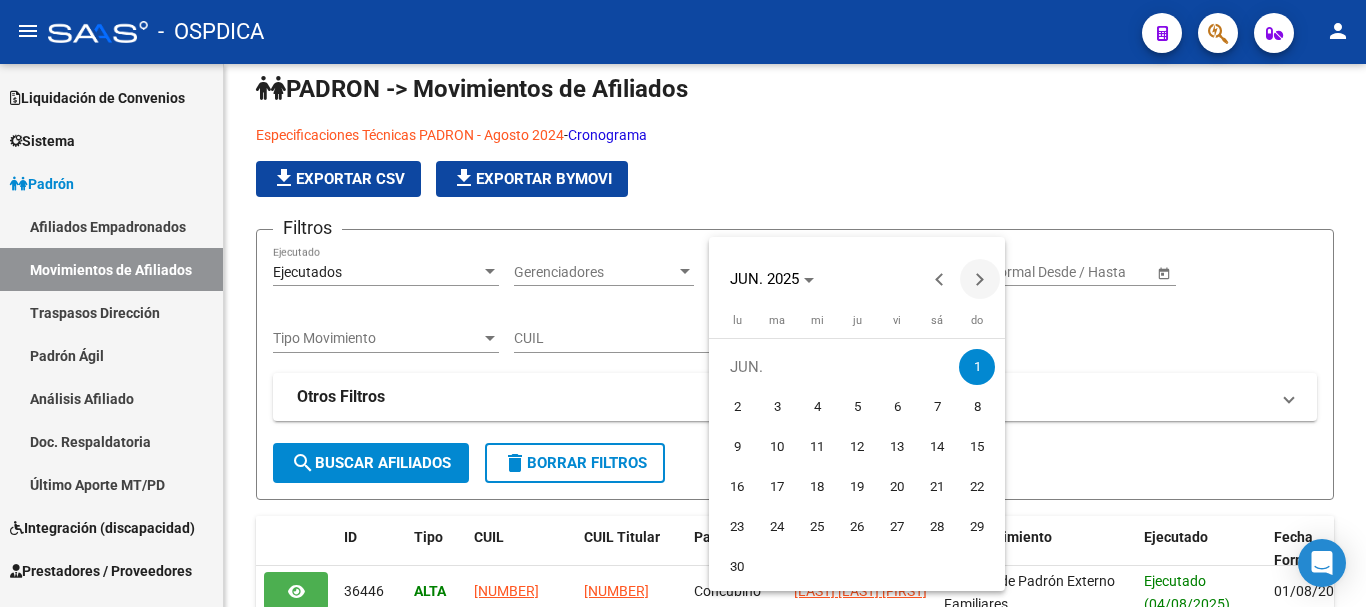 click at bounding box center (980, 279) 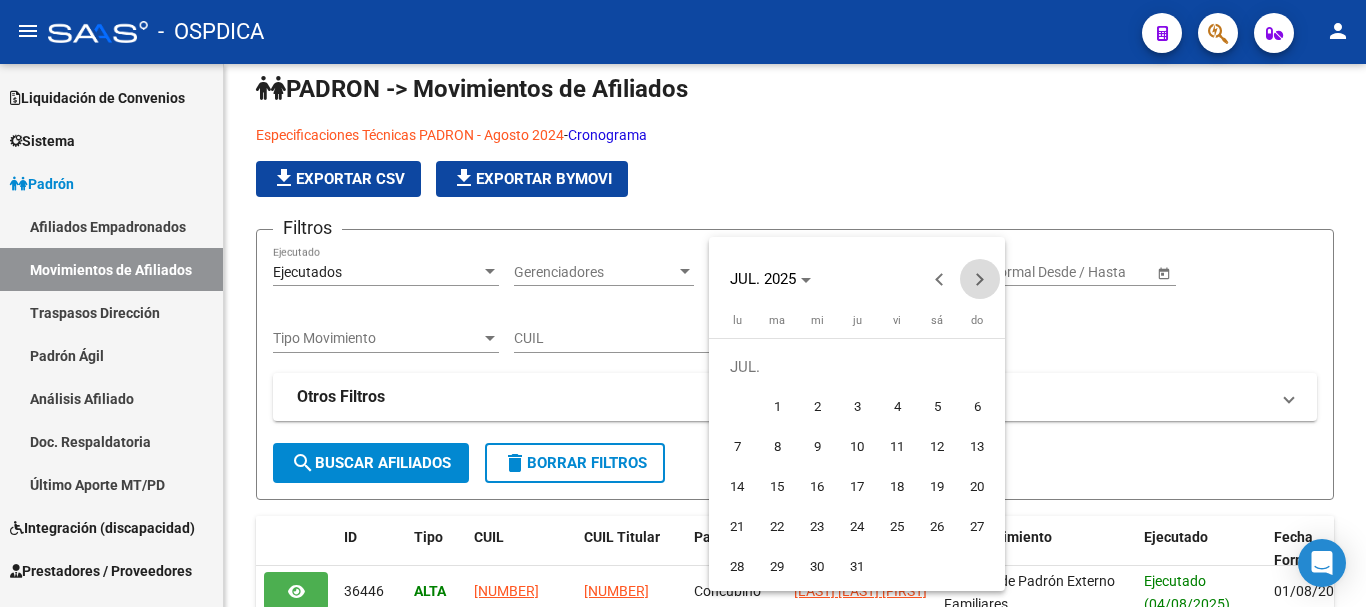click at bounding box center (980, 279) 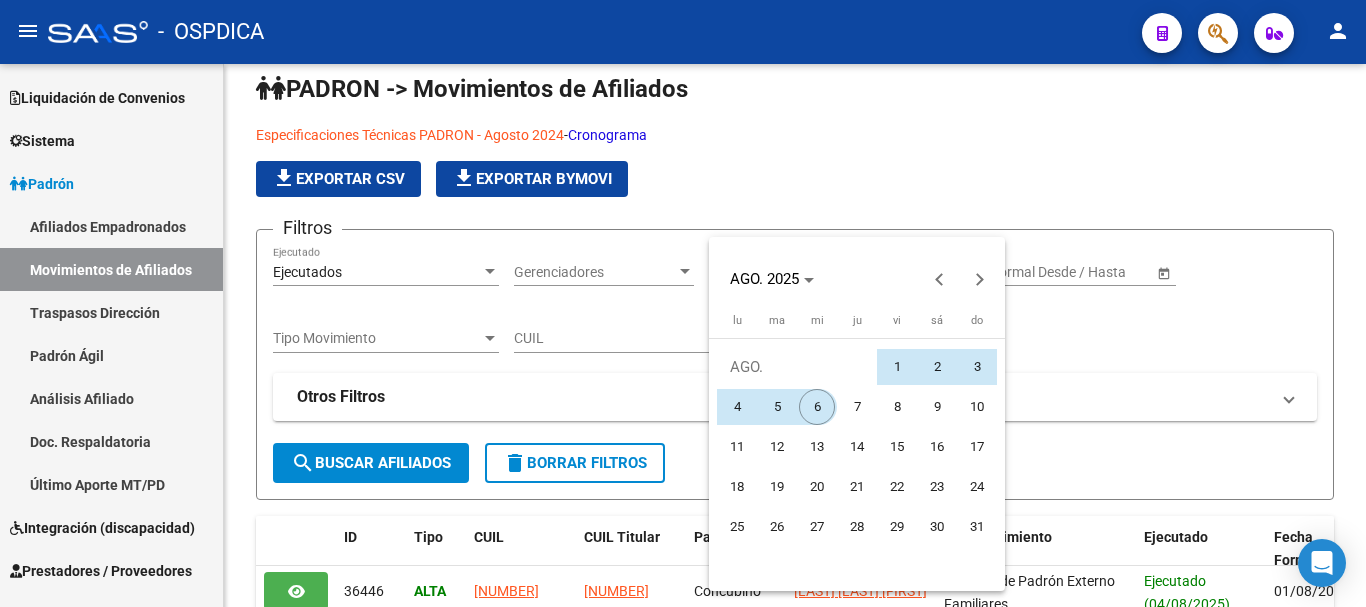 click on "6" at bounding box center [817, 407] 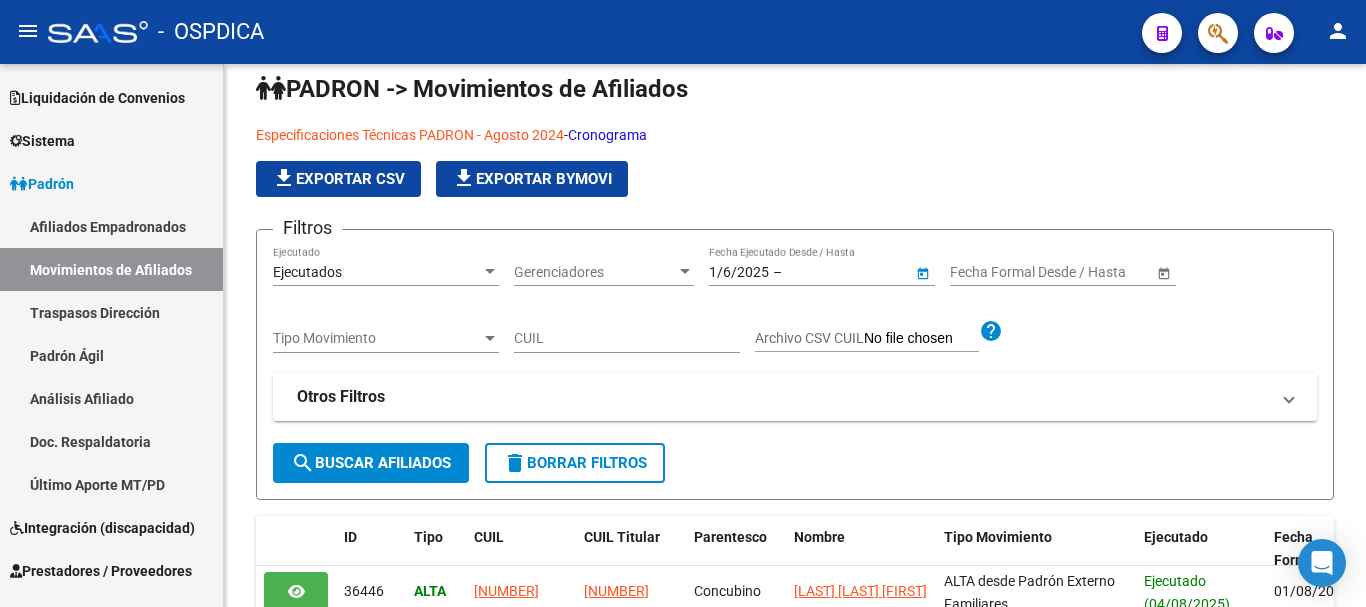 type on "6/8/2025" 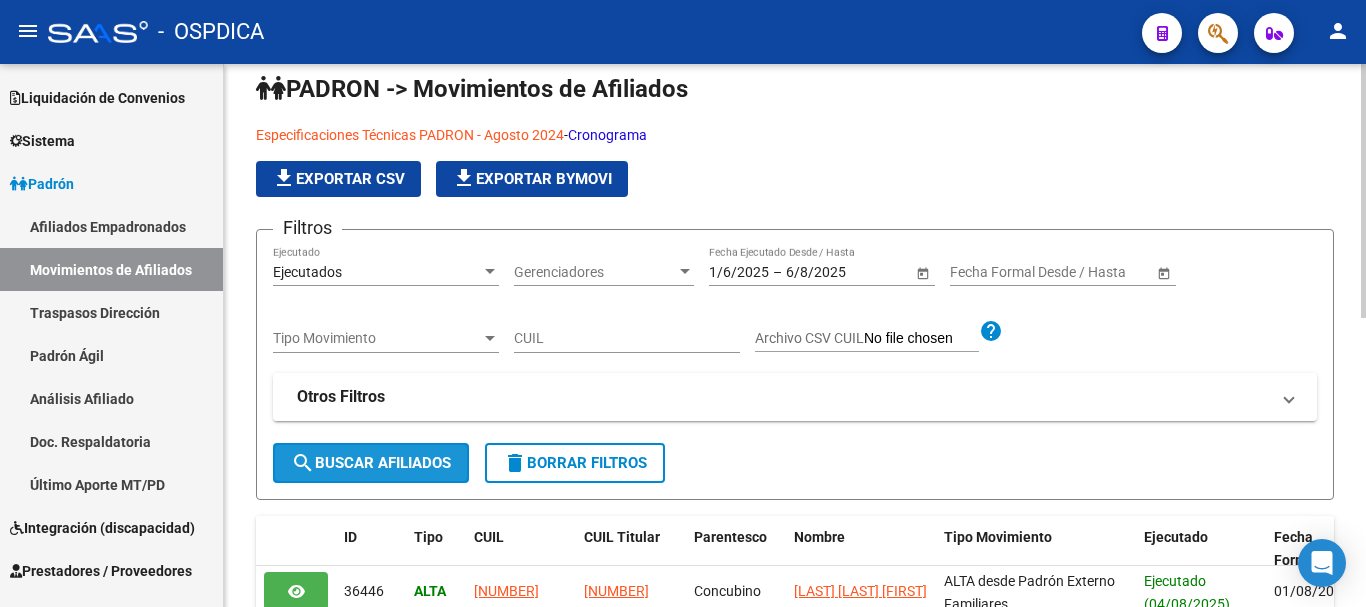 click on "search  Buscar Afiliados" 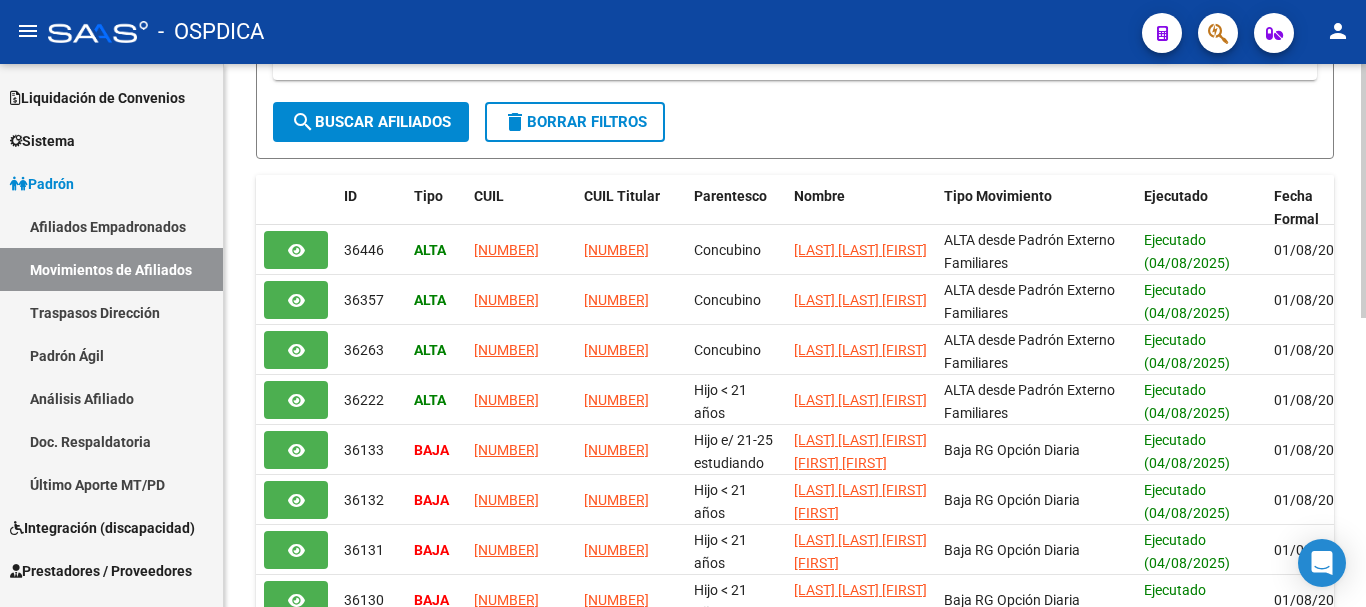 scroll, scrollTop: 123, scrollLeft: 0, axis: vertical 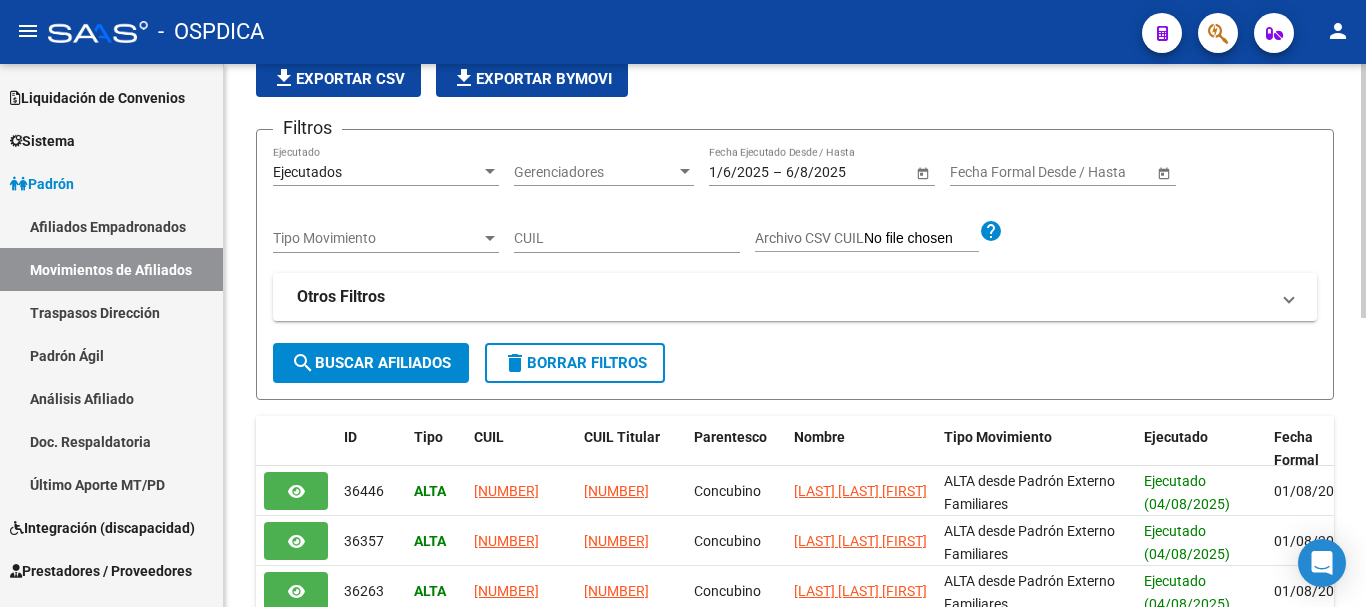 click on "Tipo Movimiento Tipo Movimiento" 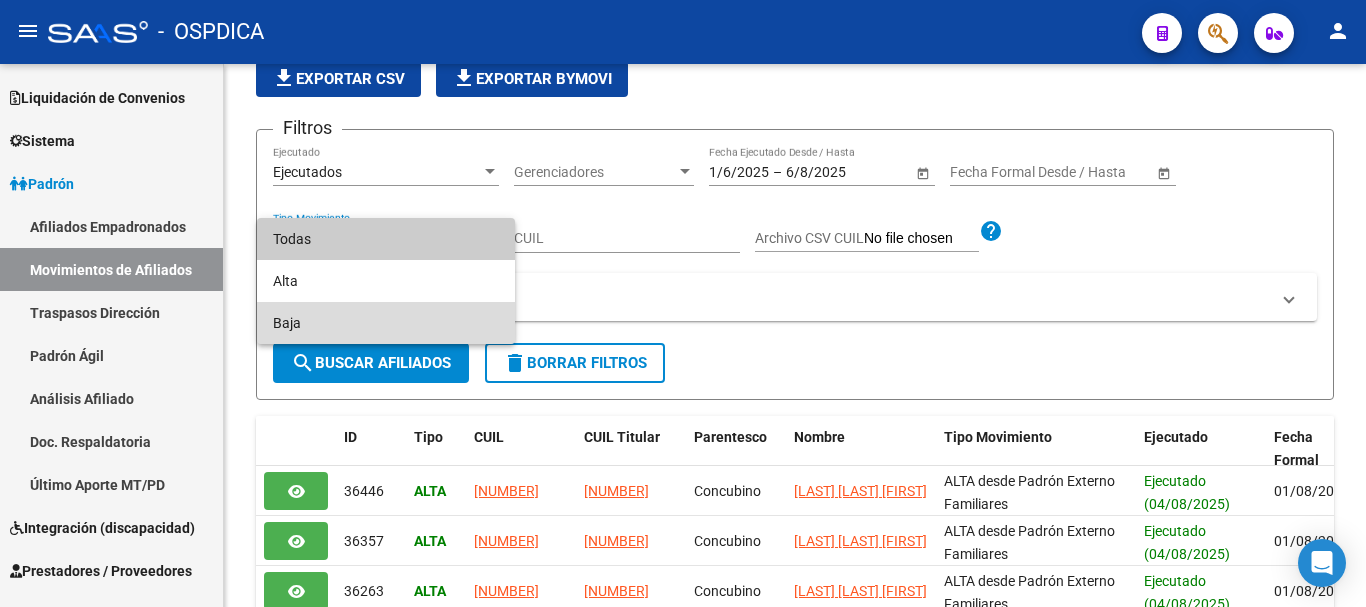 click on "Baja" at bounding box center [386, 323] 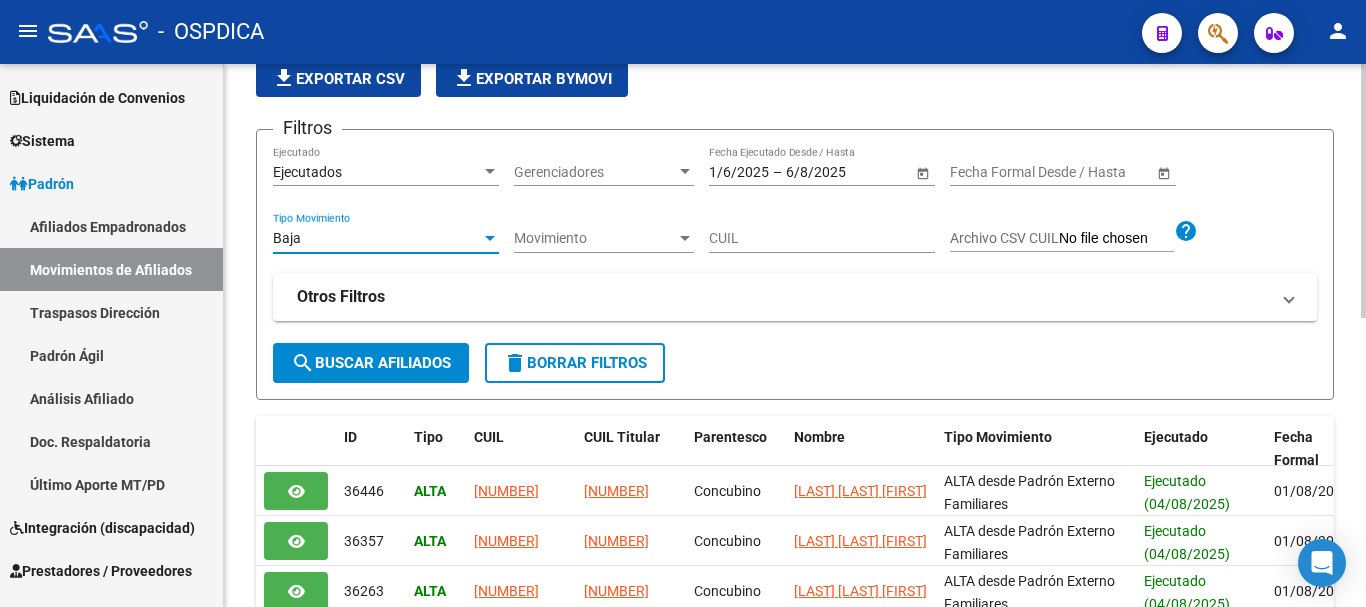 click on "search  Buscar Afiliados" 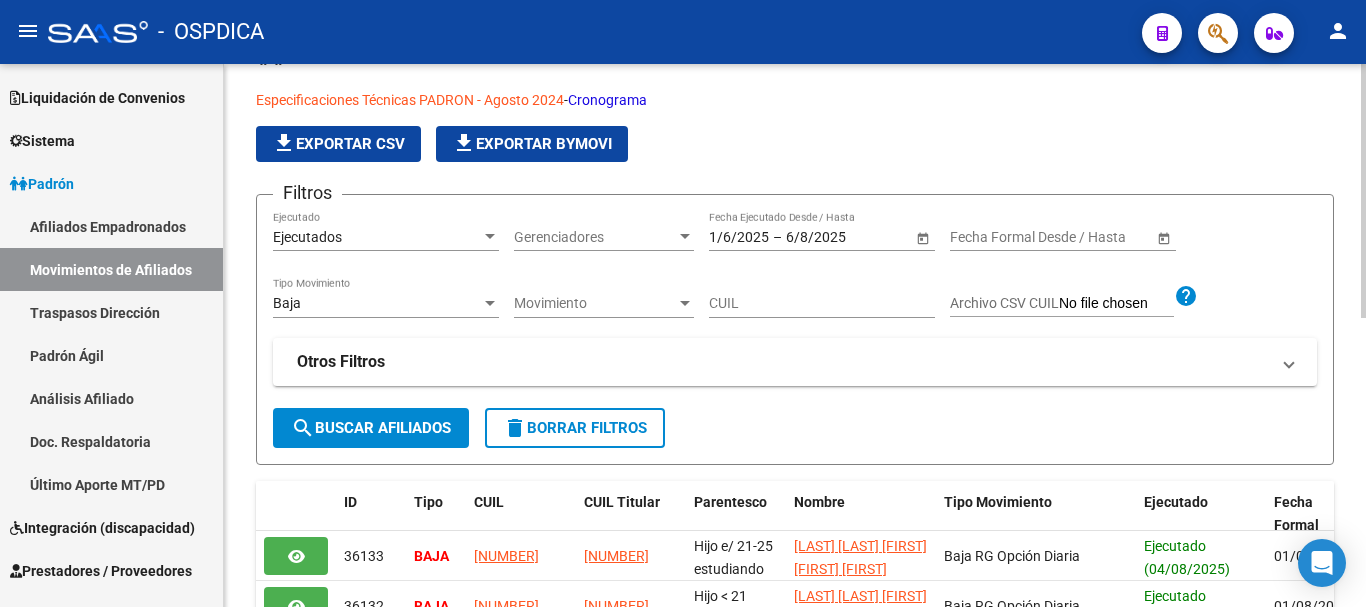 scroll, scrollTop: 0, scrollLeft: 0, axis: both 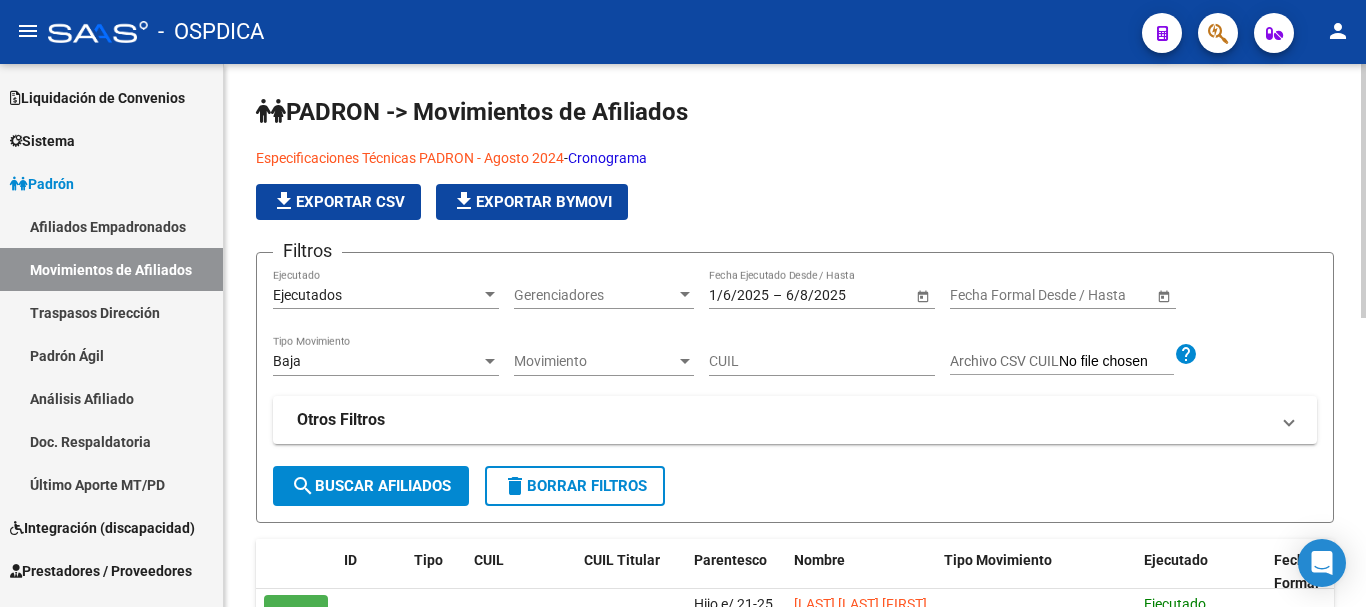 click on "file_download  Exportar CSV" 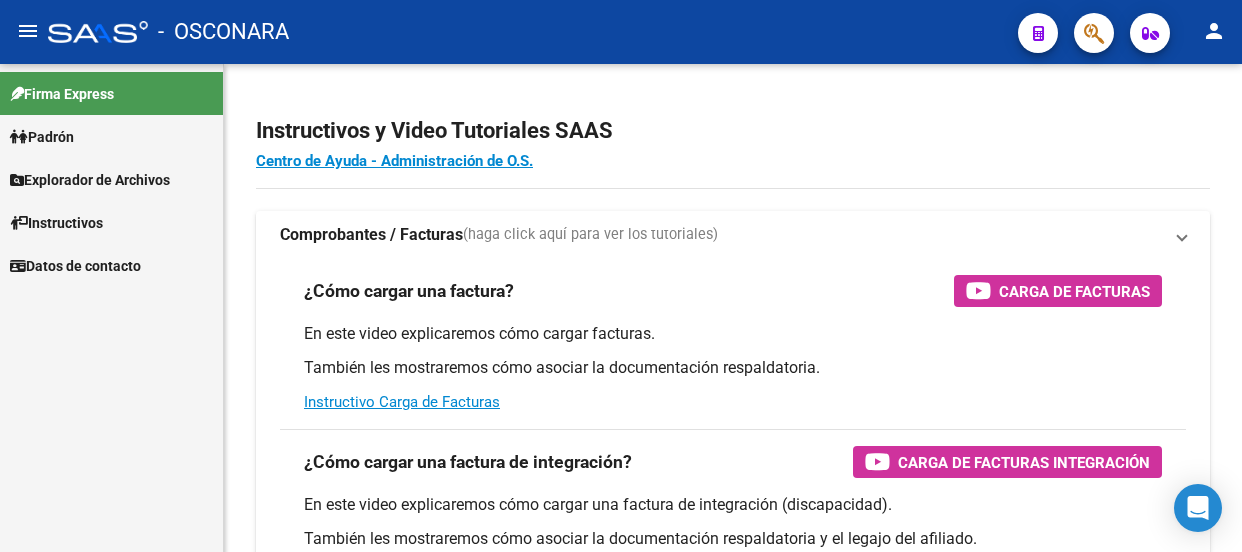 scroll, scrollTop: 0, scrollLeft: 0, axis: both 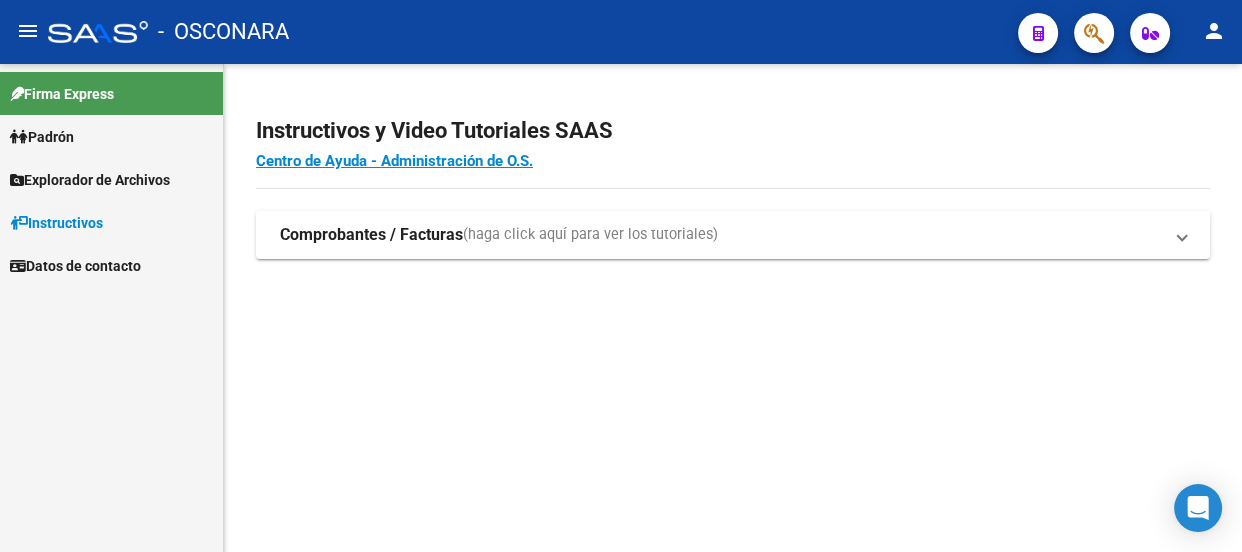 click on "Explorador de Archivos" at bounding box center (90, 180) 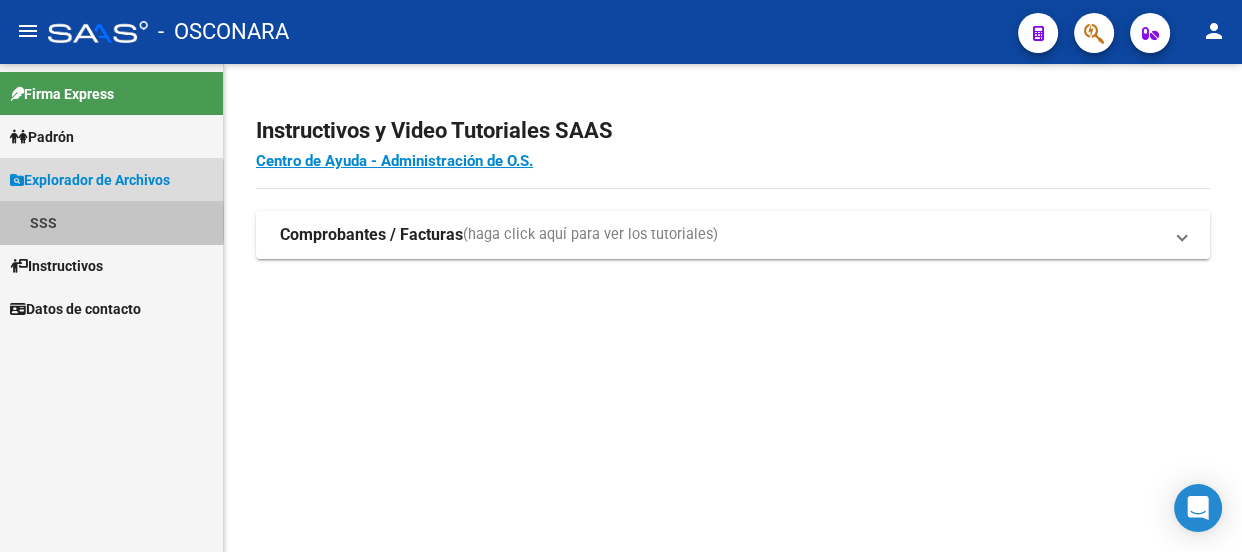 click on "SSS" at bounding box center [111, 222] 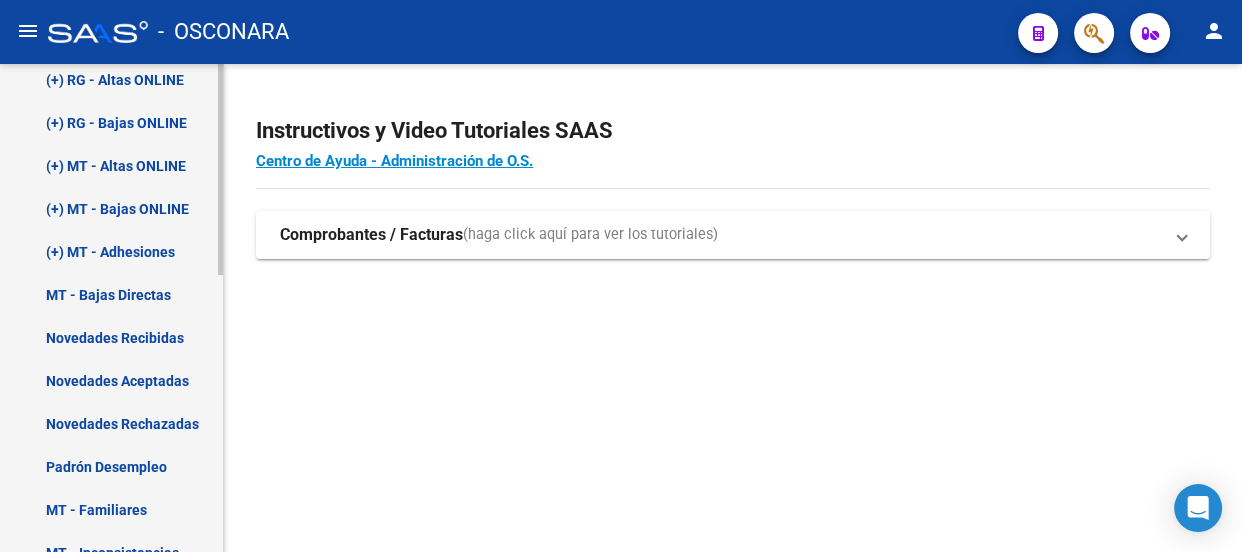 scroll, scrollTop: 92, scrollLeft: 0, axis: vertical 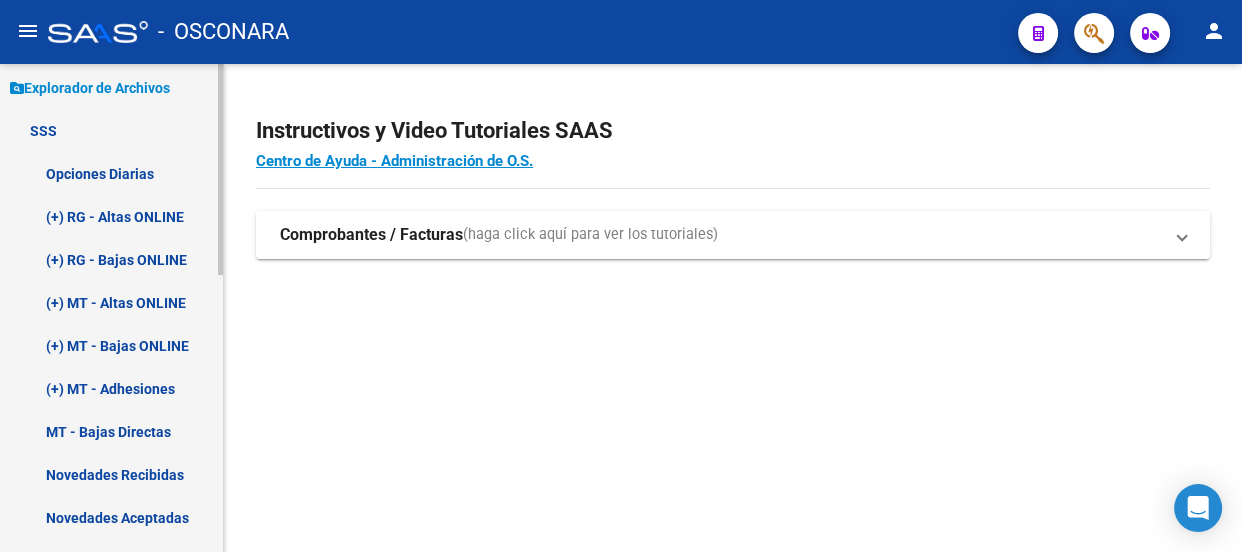 click on "(+) MT - Bajas ONLINE" at bounding box center (111, 345) 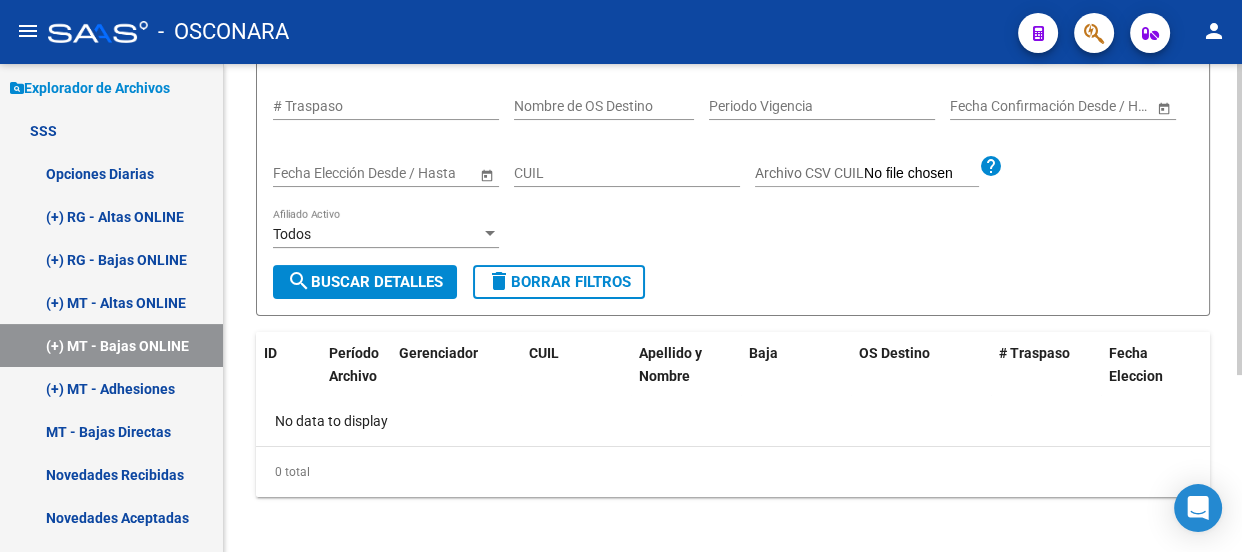 scroll, scrollTop: 272, scrollLeft: 0, axis: vertical 